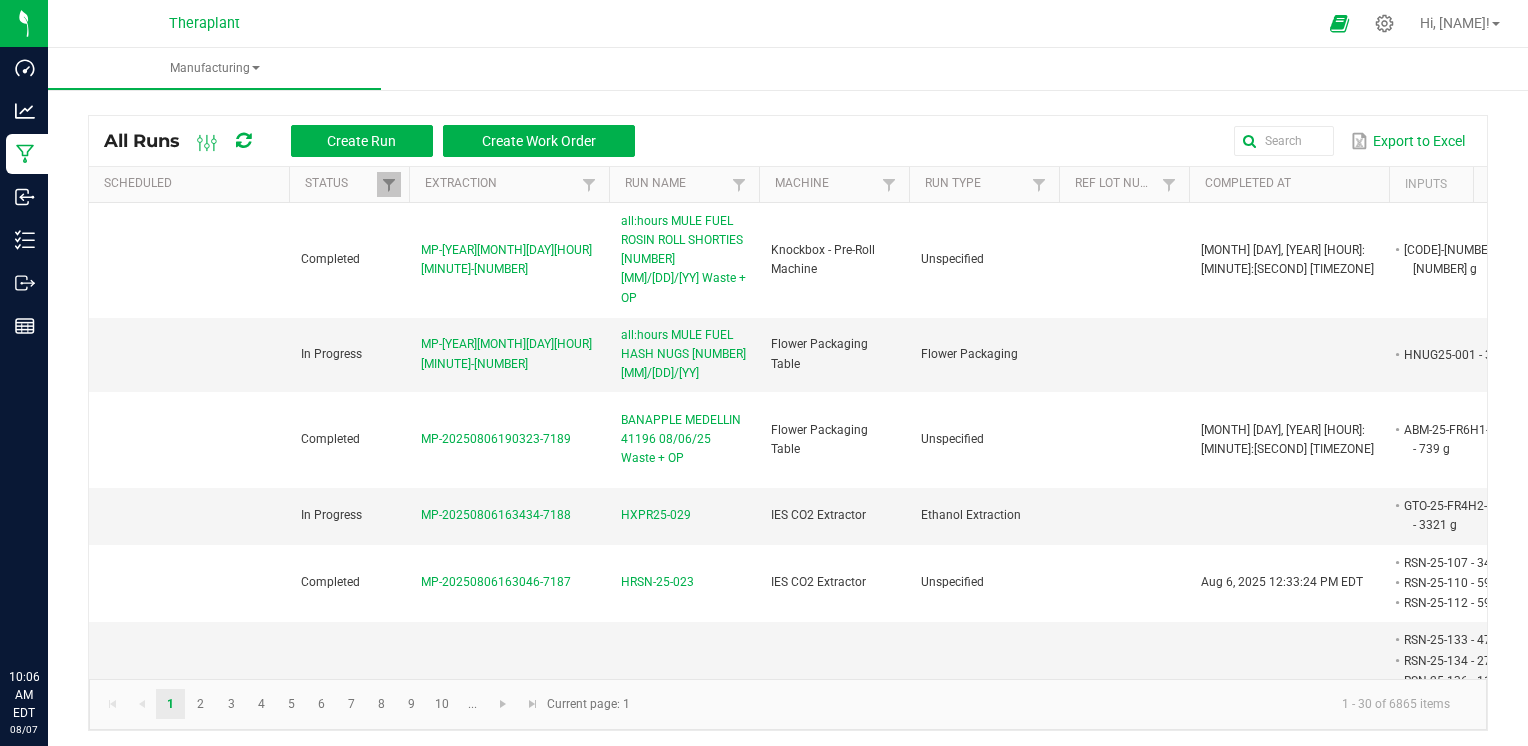 scroll, scrollTop: 0, scrollLeft: 0, axis: both 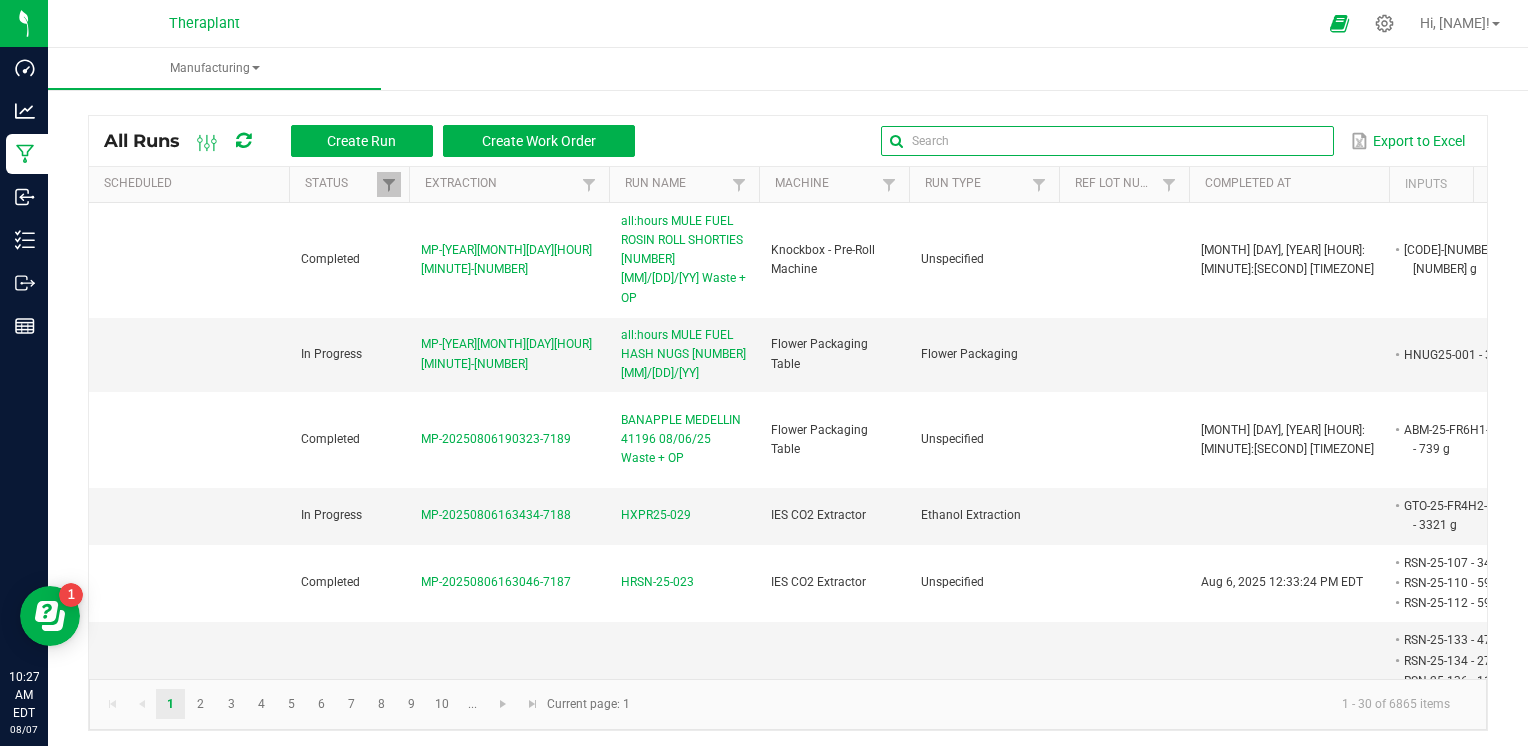 click at bounding box center [1107, 141] 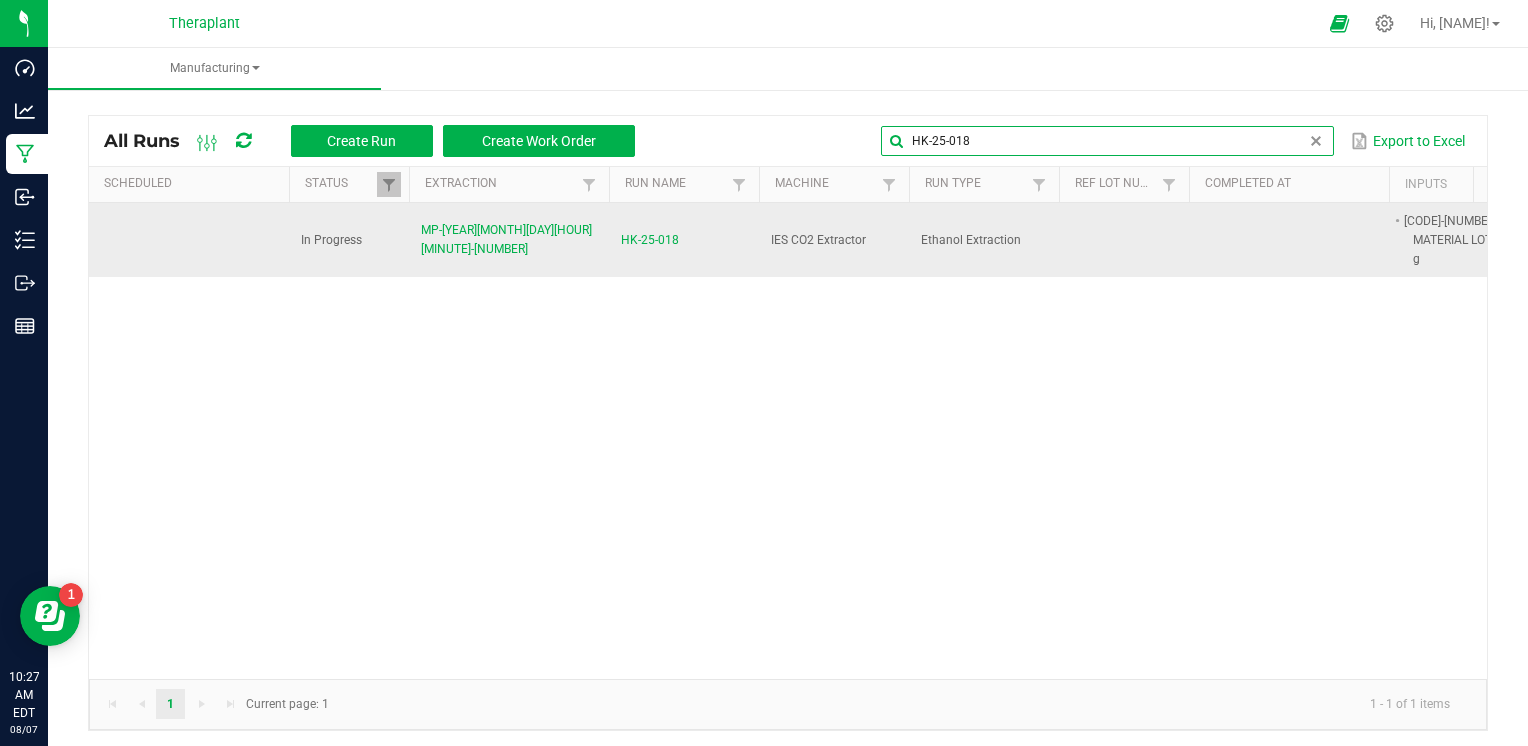 type on "HK-25-018" 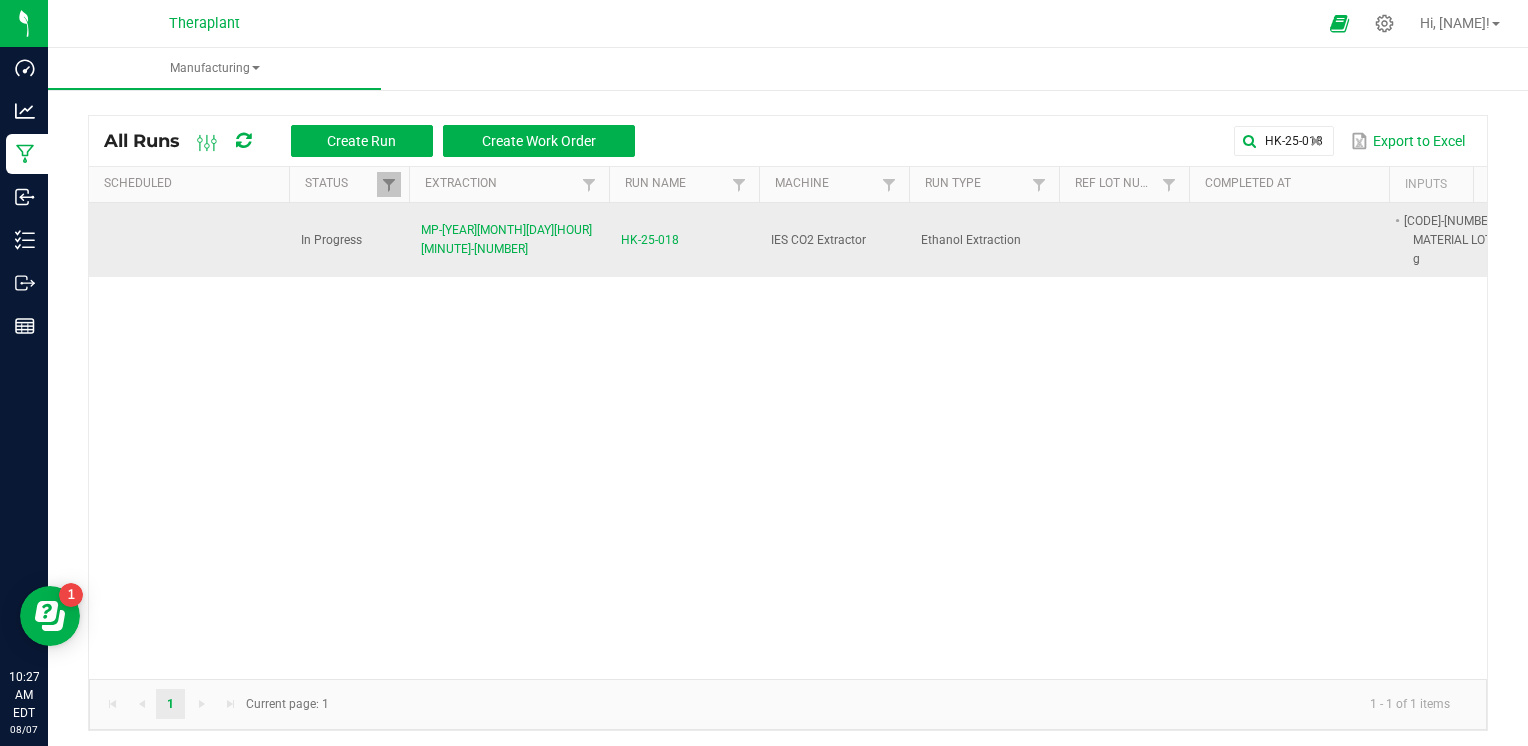 click on "HK-25-018" at bounding box center (650, 240) 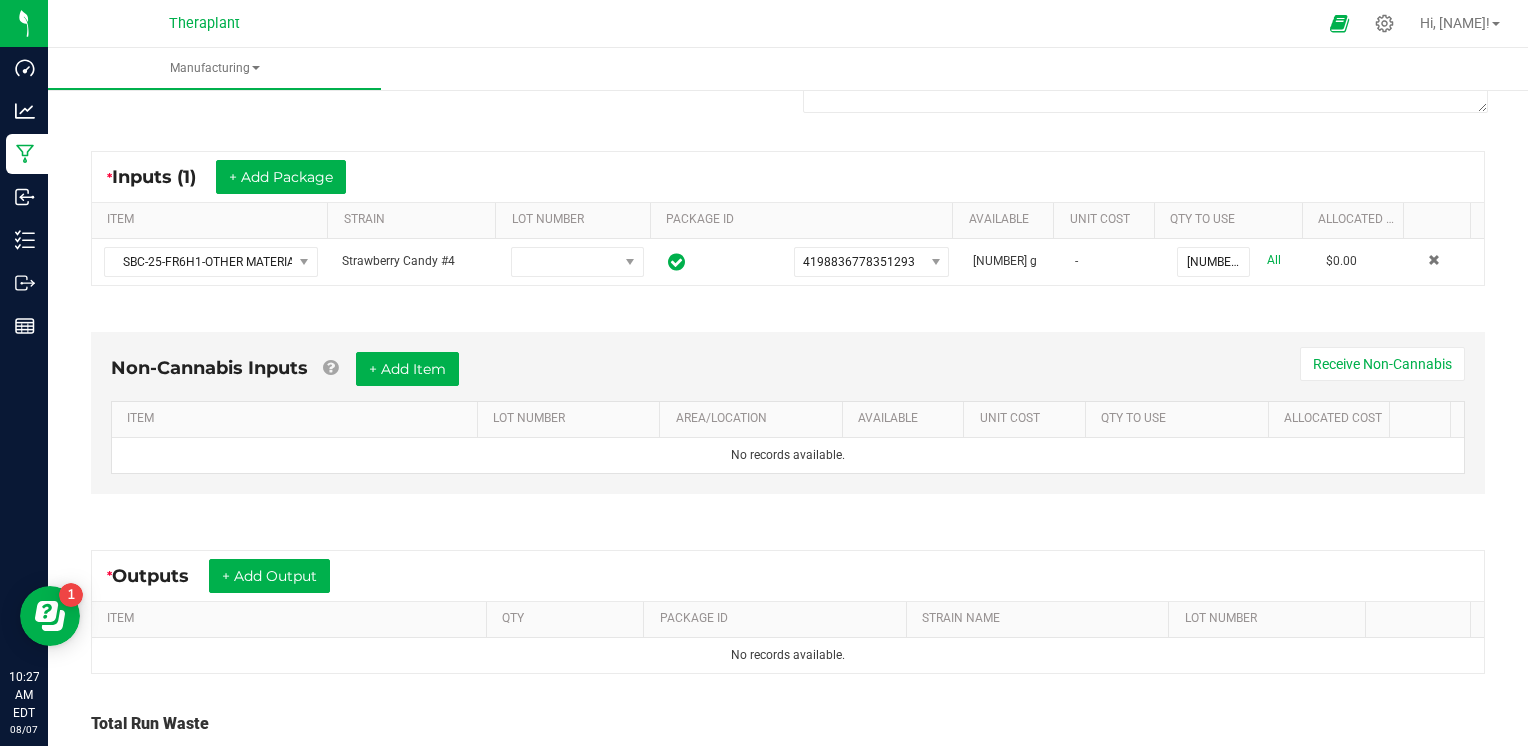 scroll, scrollTop: 0, scrollLeft: 0, axis: both 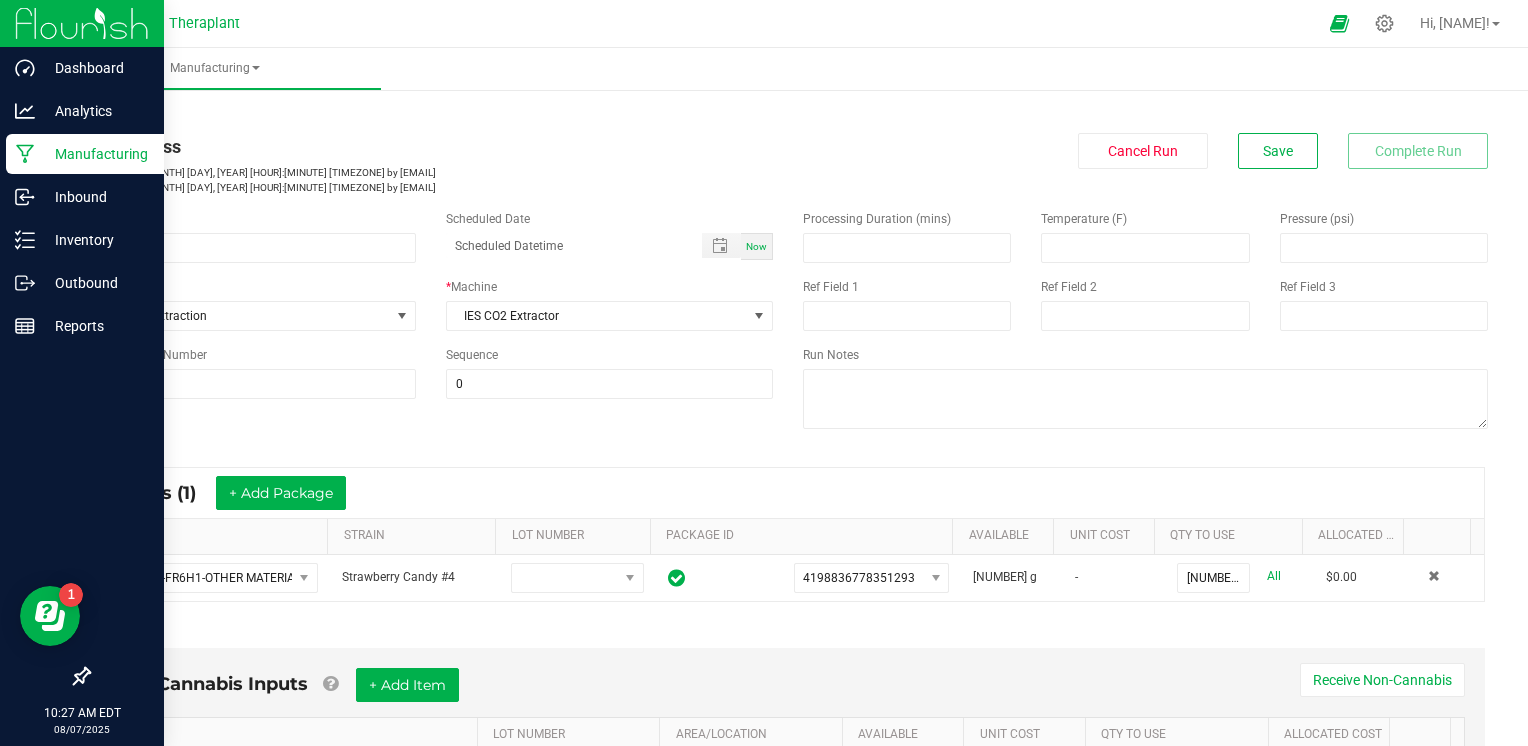 click on "Manufacturing" at bounding box center [95, 154] 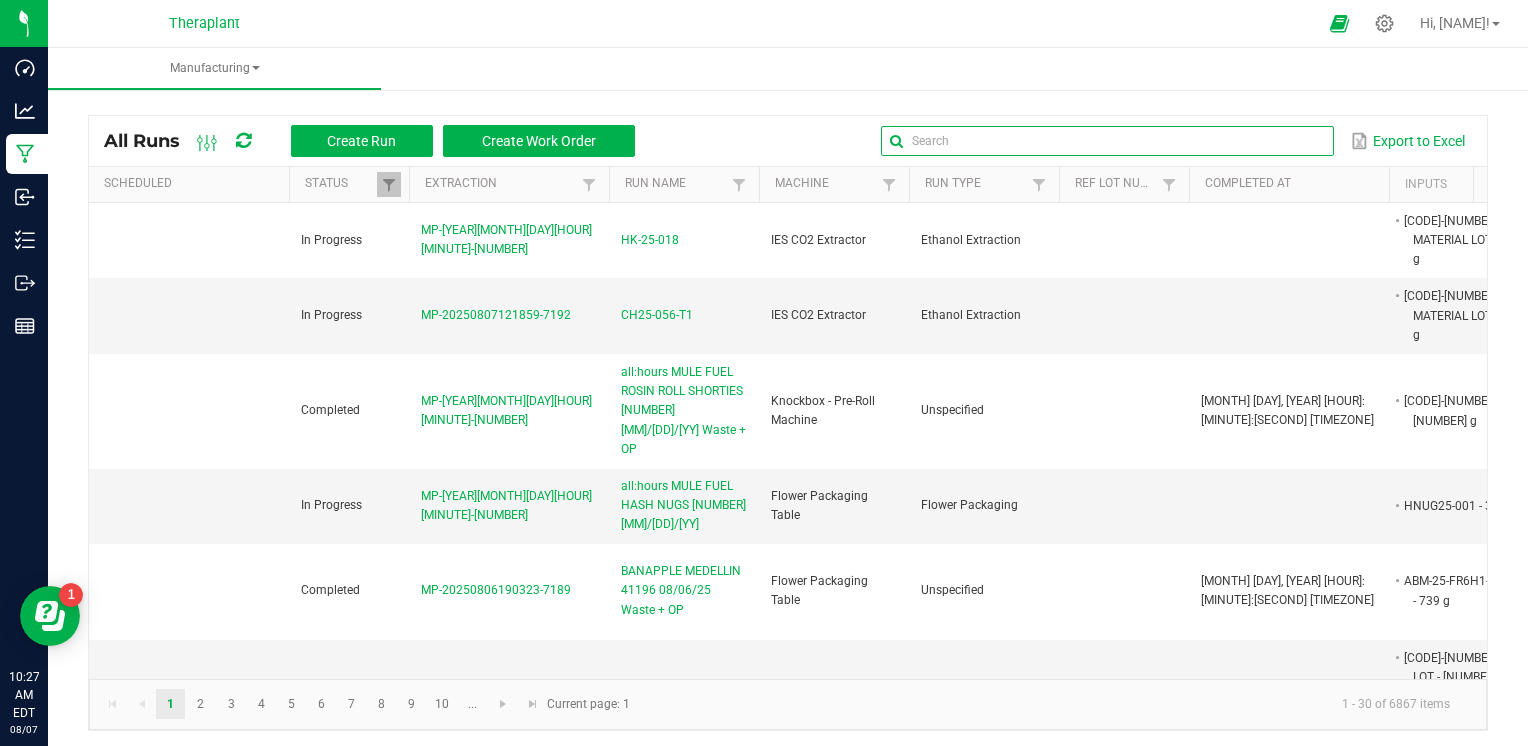 click at bounding box center (1107, 141) 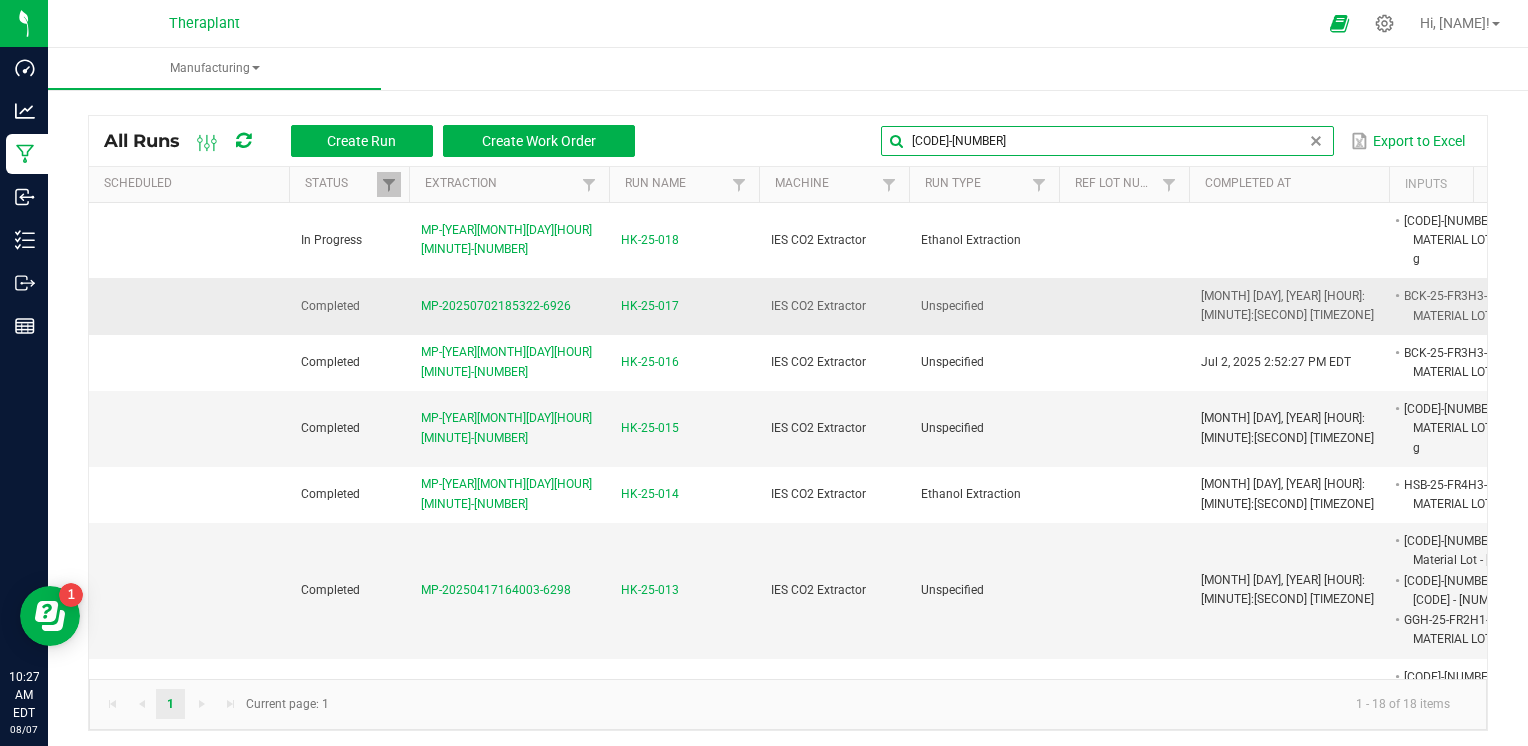 type on "[CODE]-[NUMBER]" 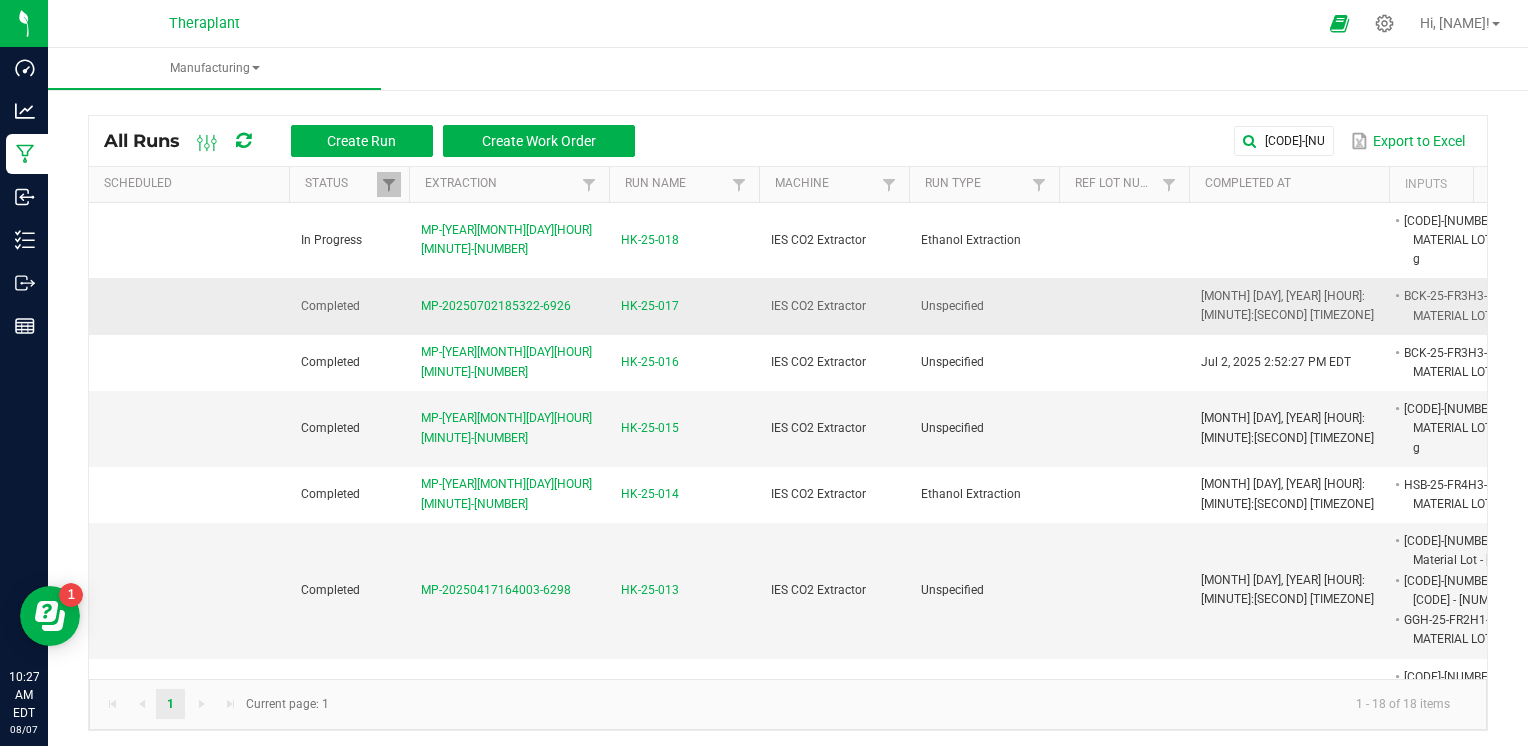 click on "HK-25-017" at bounding box center [650, 306] 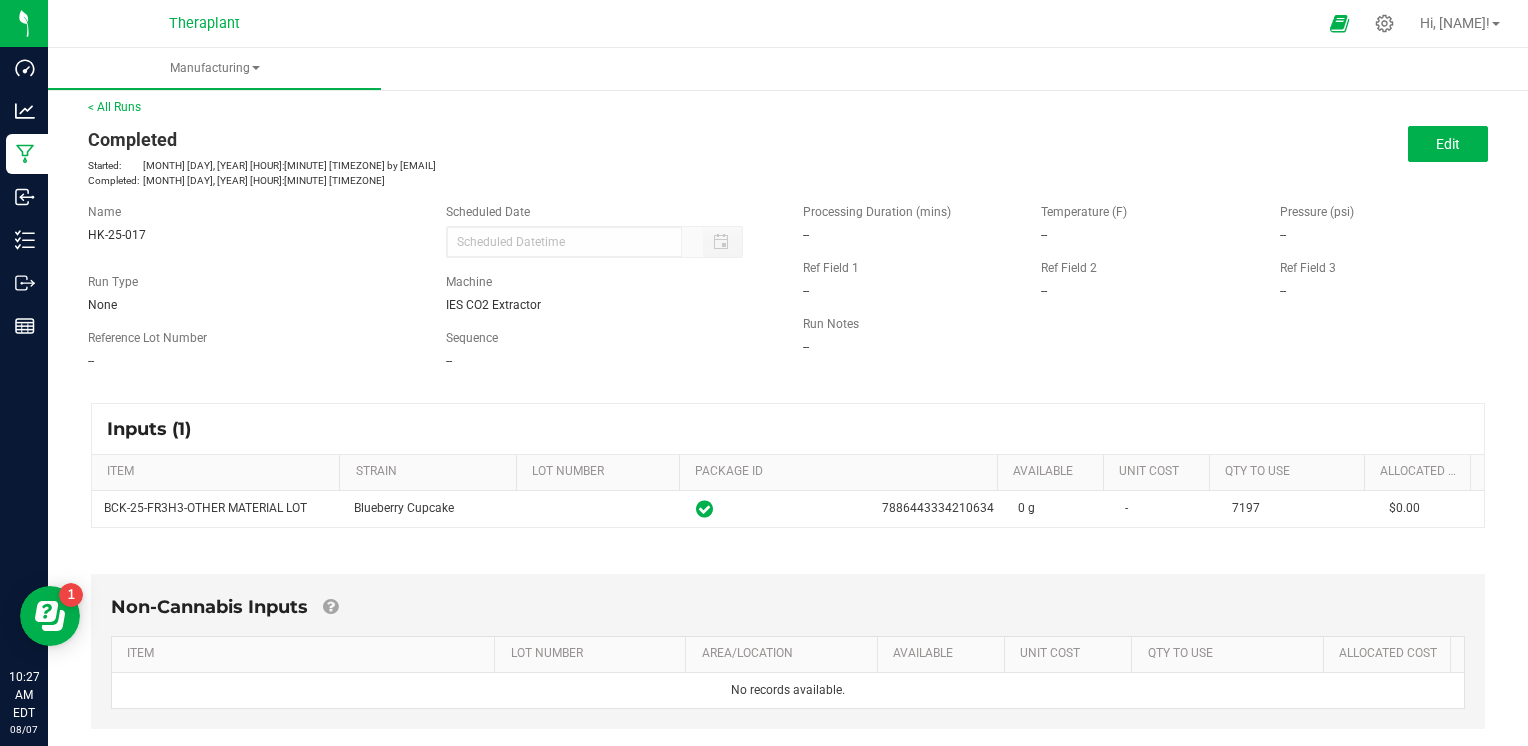scroll, scrollTop: 0, scrollLeft: 0, axis: both 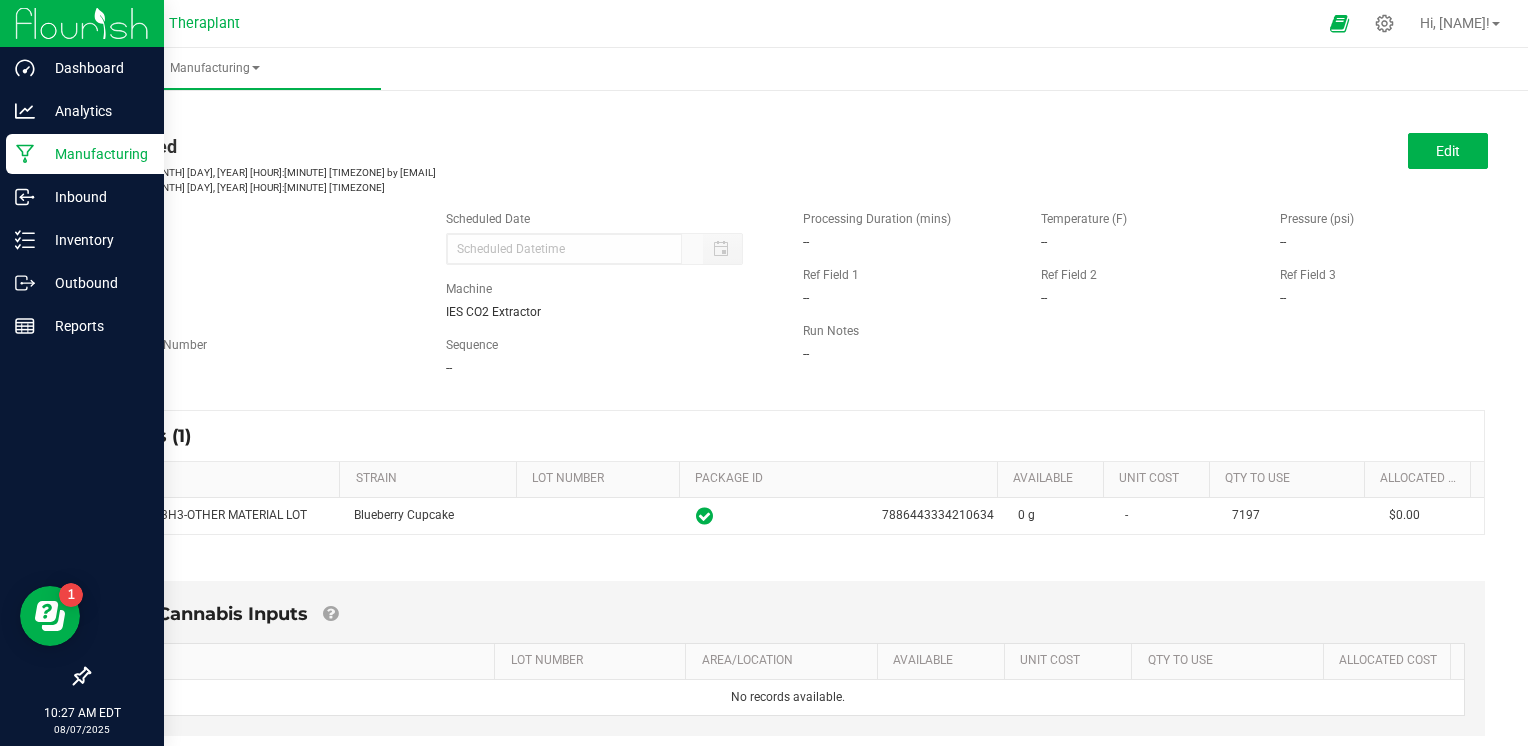 click on "Manufacturing" at bounding box center [95, 154] 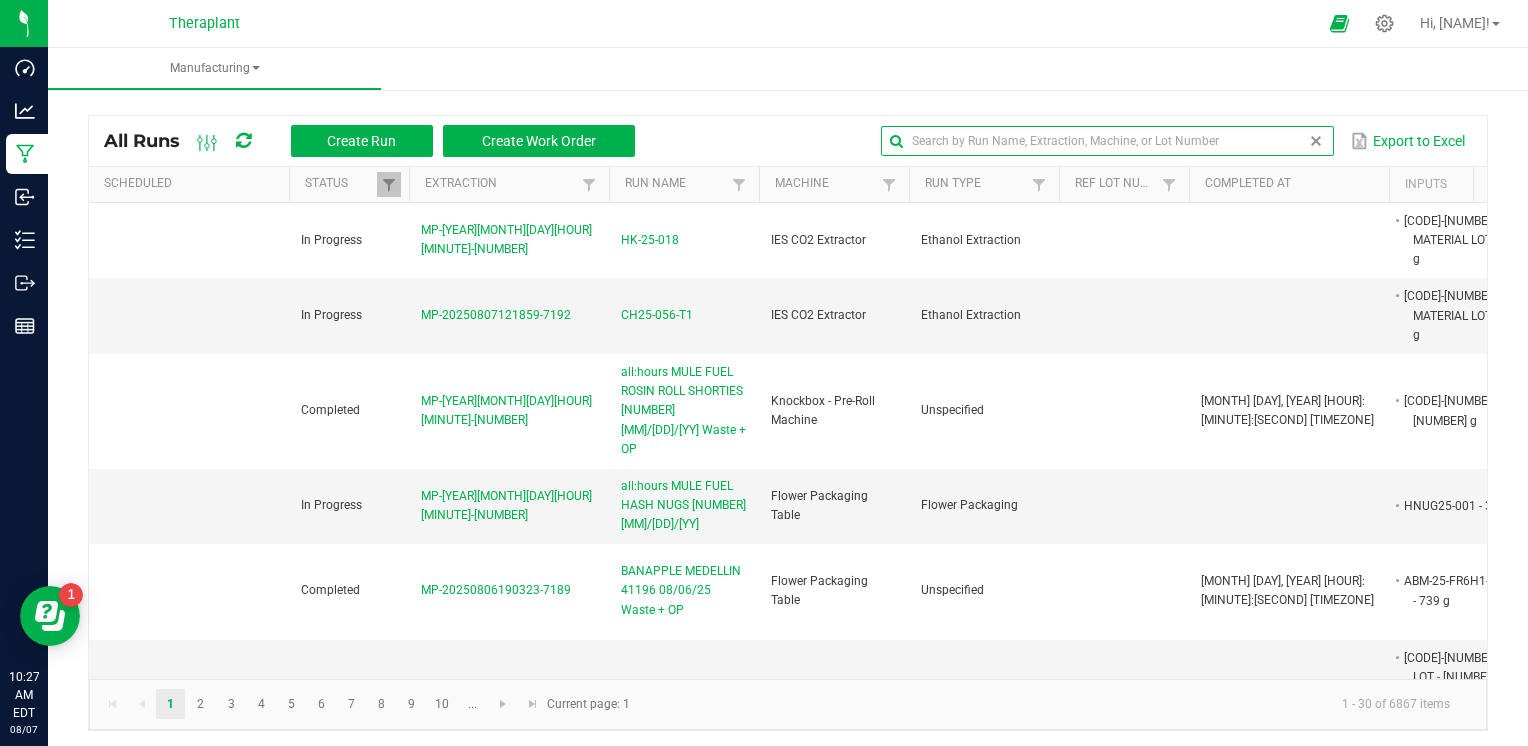 click at bounding box center (1107, 141) 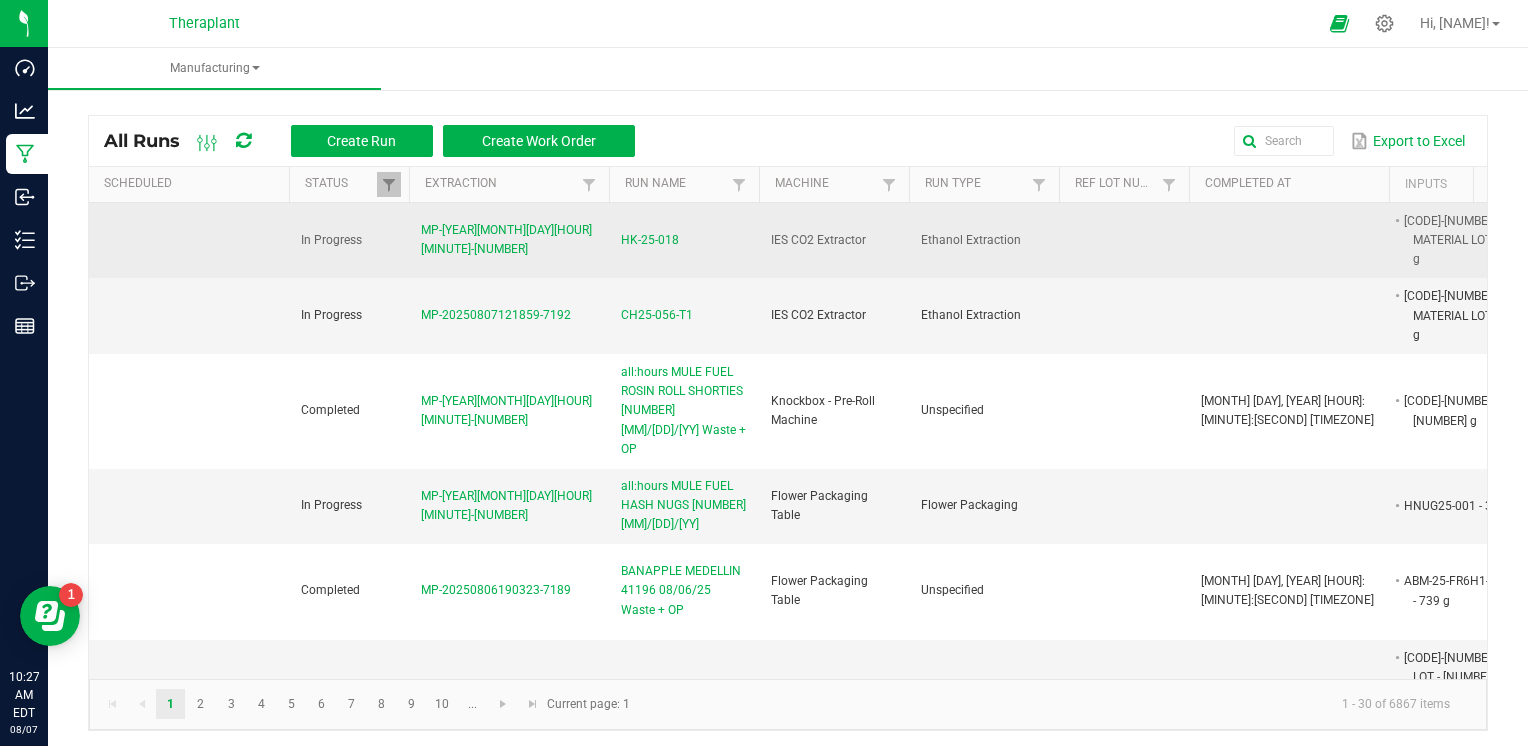 click on "HK-25-018" at bounding box center [650, 240] 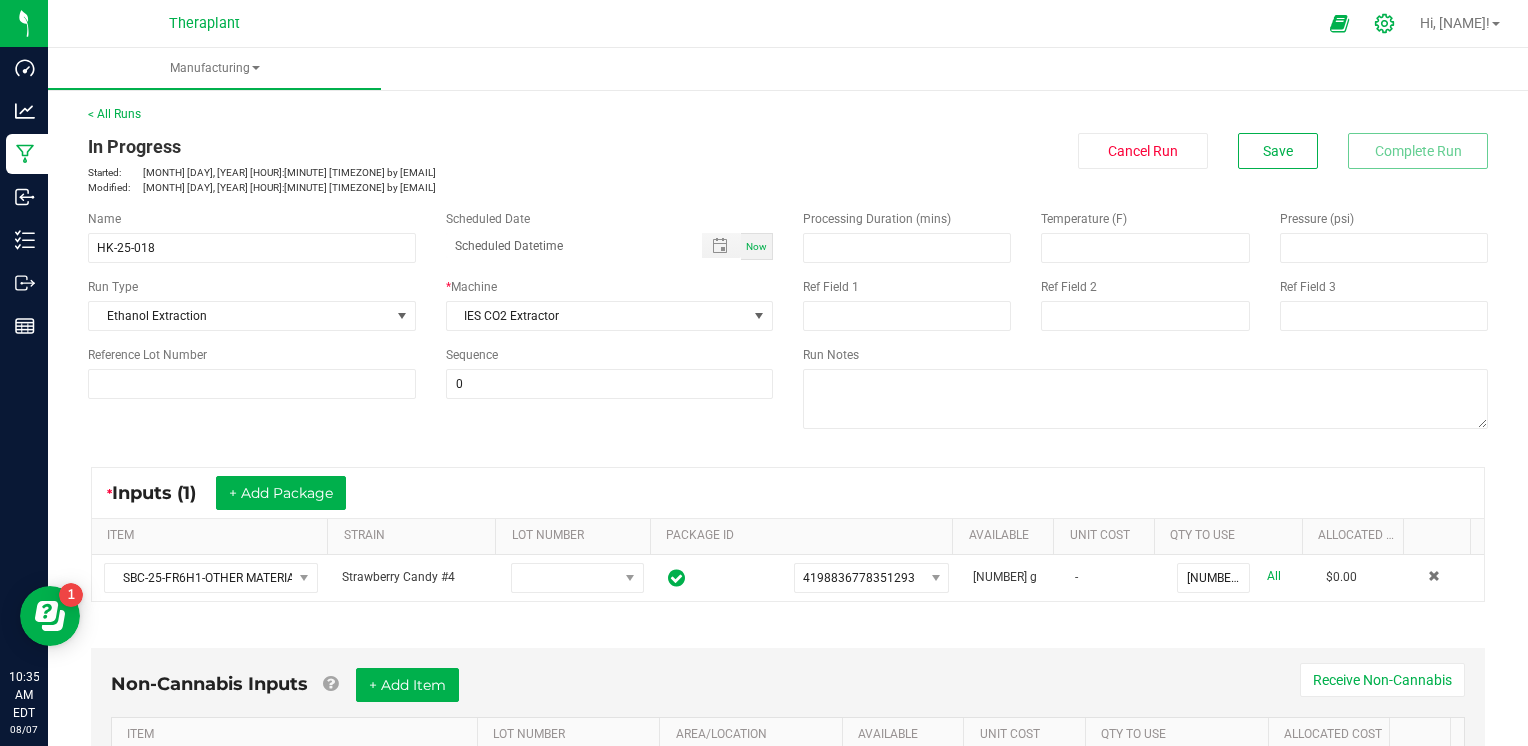 click at bounding box center [1385, 23] 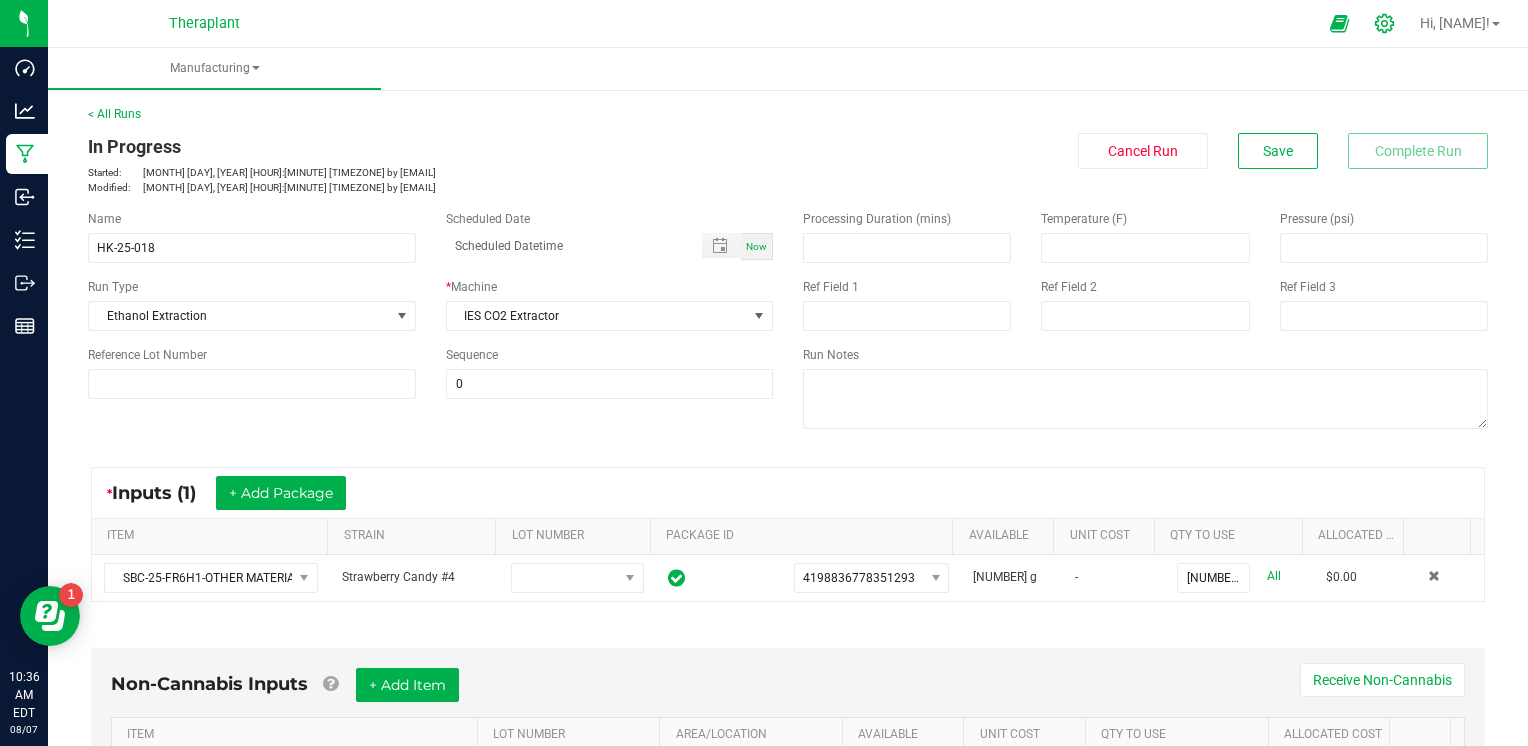 click 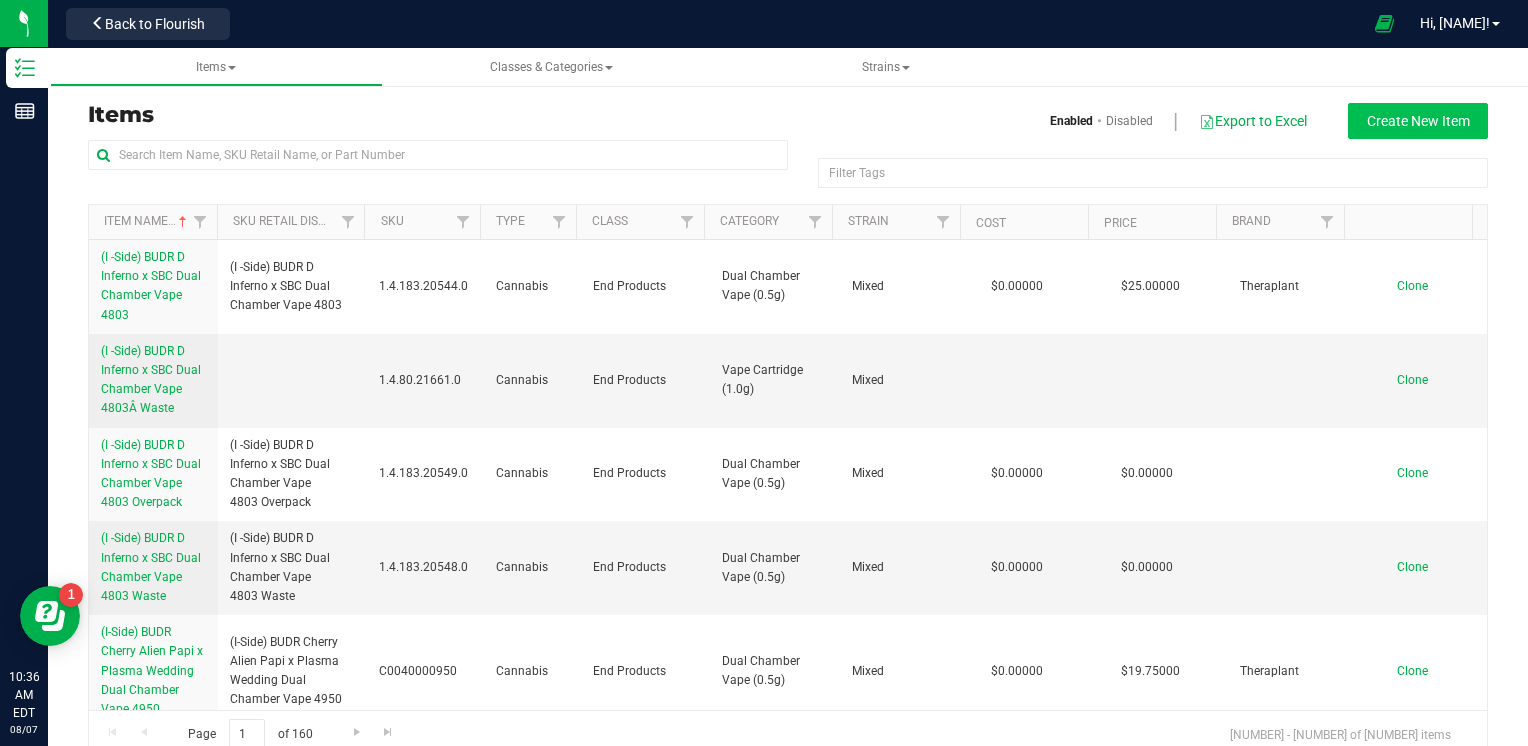 click on "Enabled
Disabled
Export to Excel
Create New Item" at bounding box center (1325, 121) 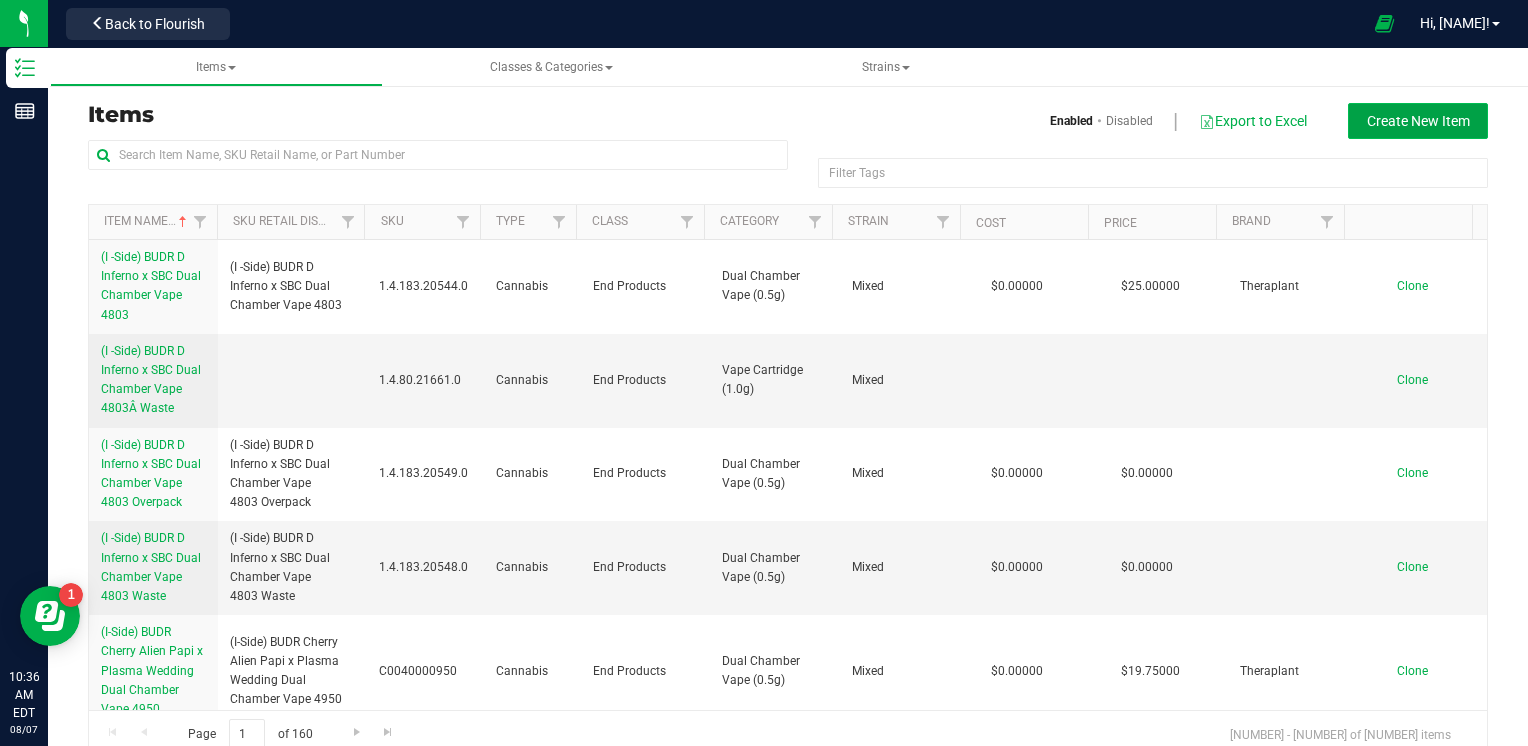 click on "Create New Item" at bounding box center [1418, 121] 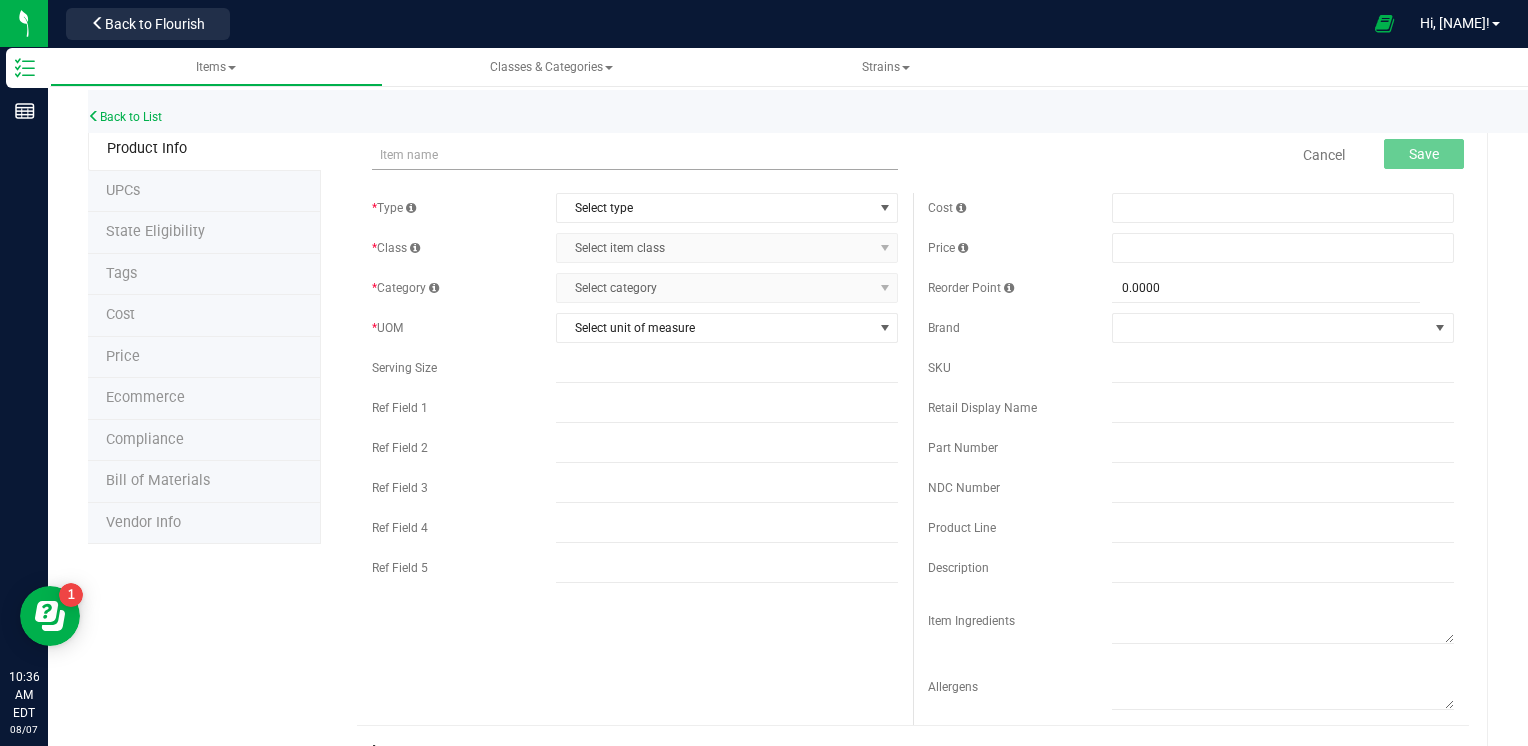 click at bounding box center (635, 155) 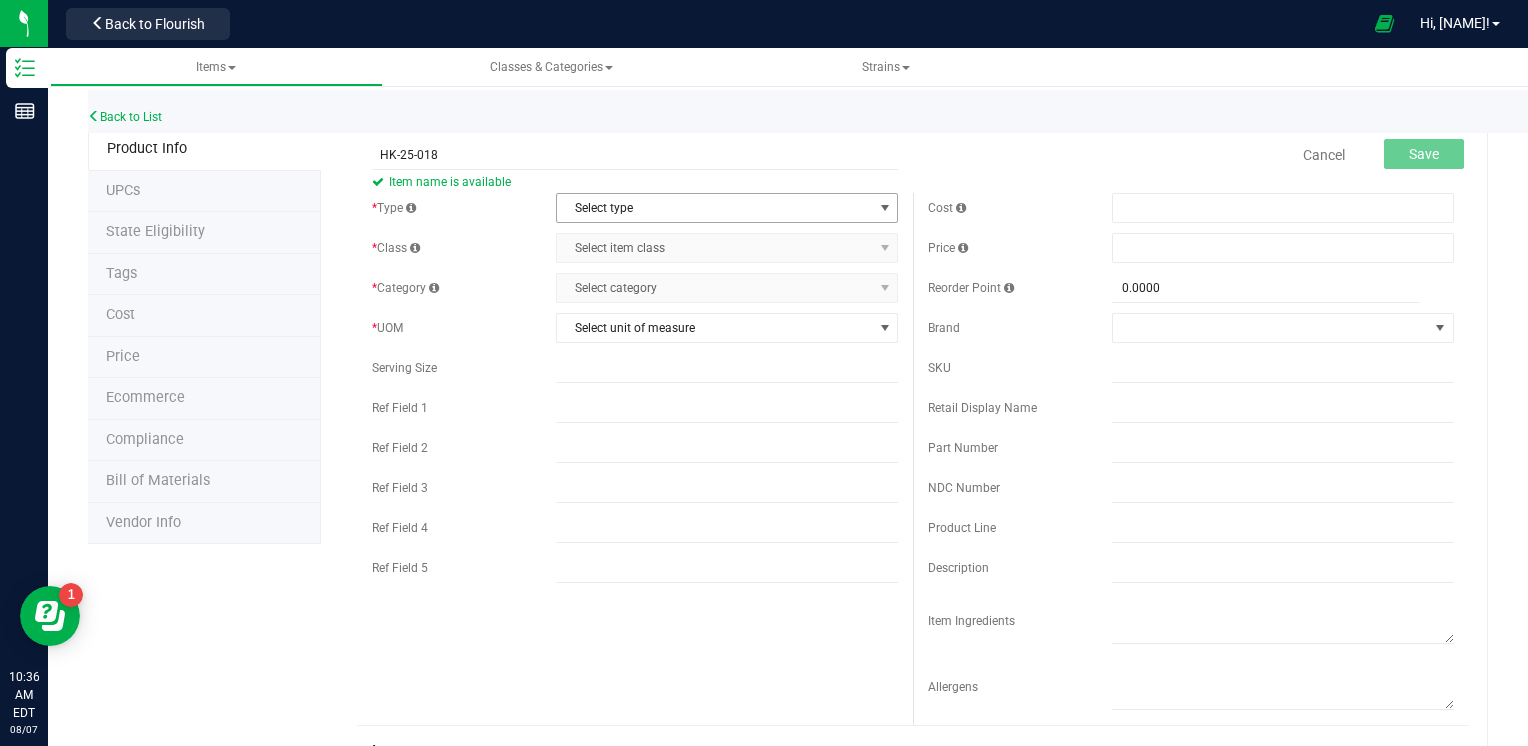 type on "HK-25-018" 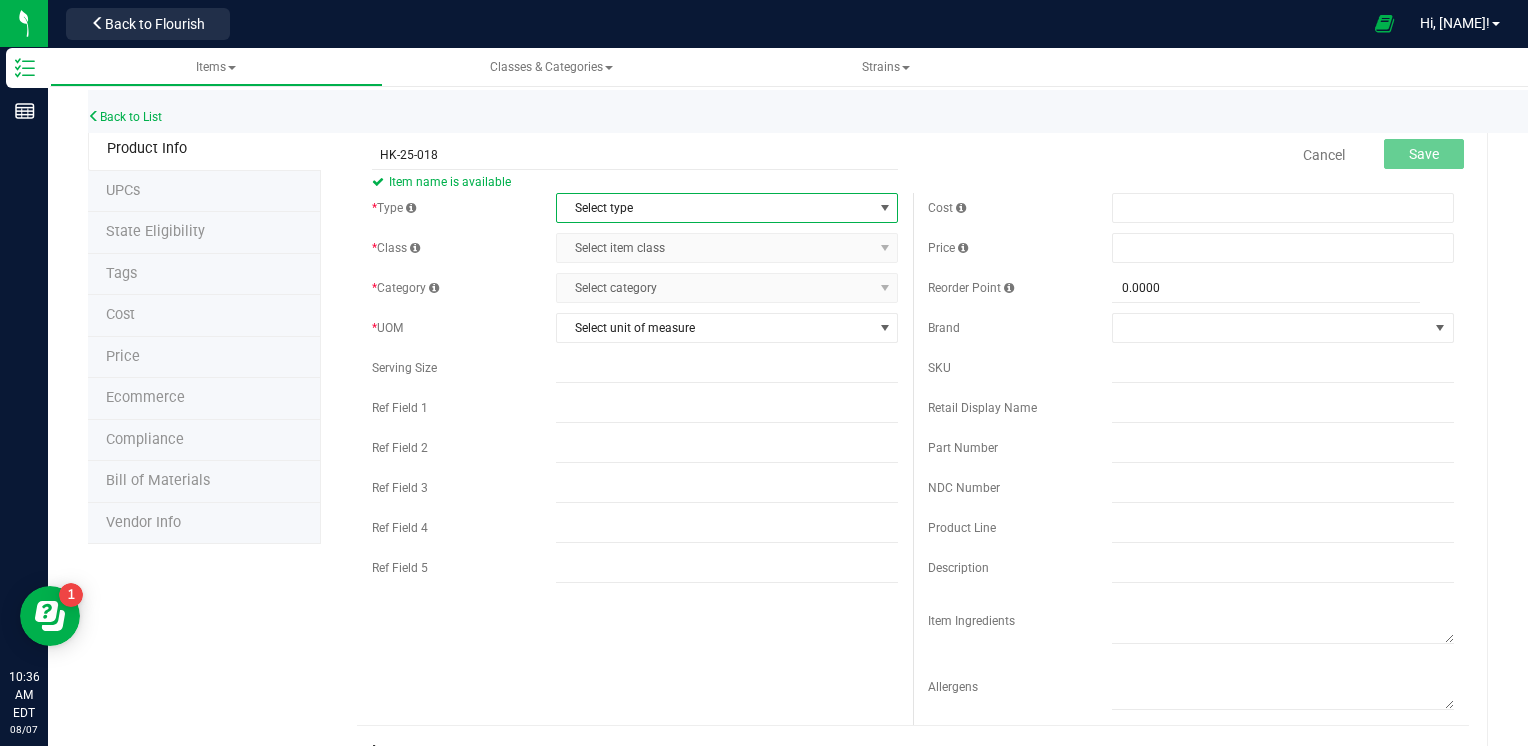 drag, startPoint x: 668, startPoint y: 211, endPoint x: 662, endPoint y: 254, distance: 43.416588 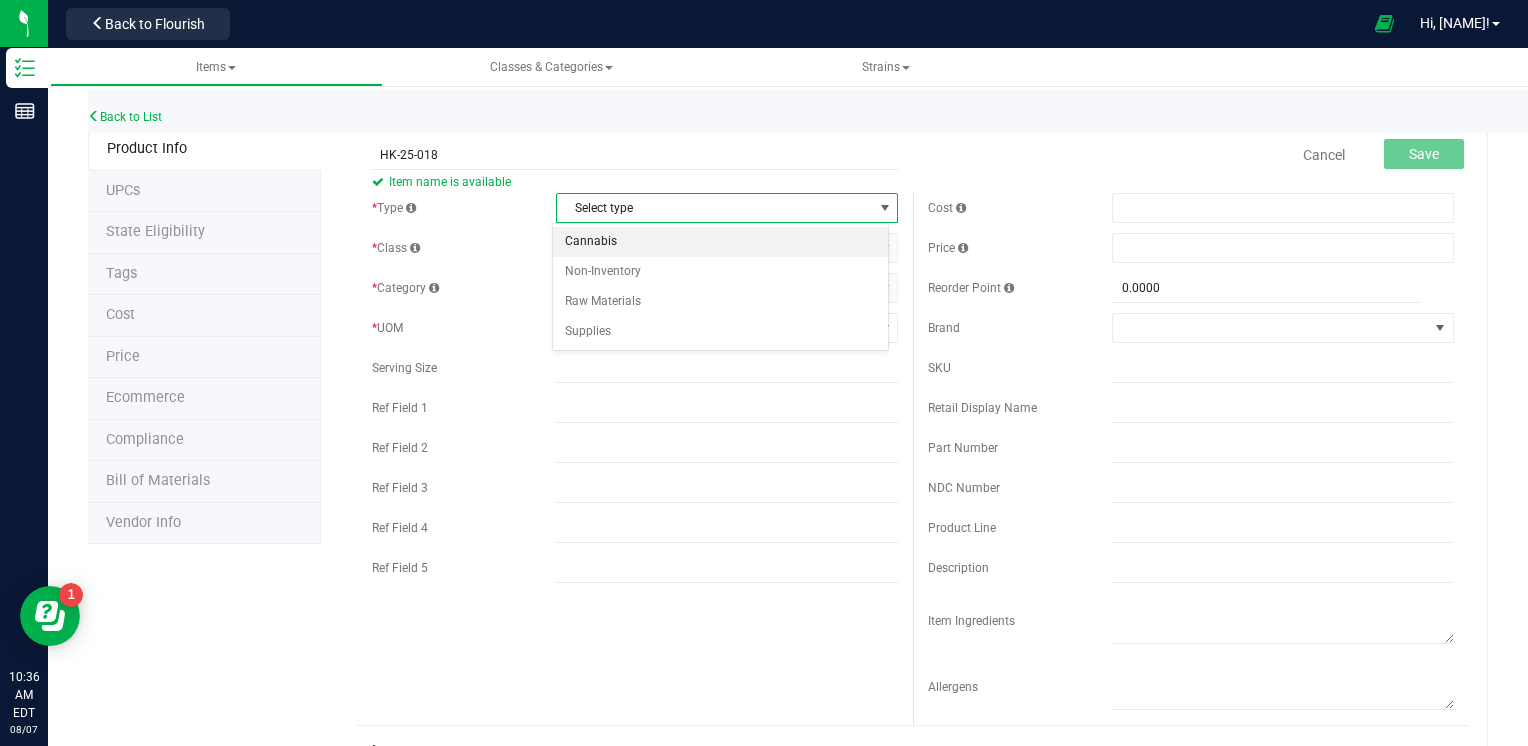click on "Cannabis" at bounding box center [721, 242] 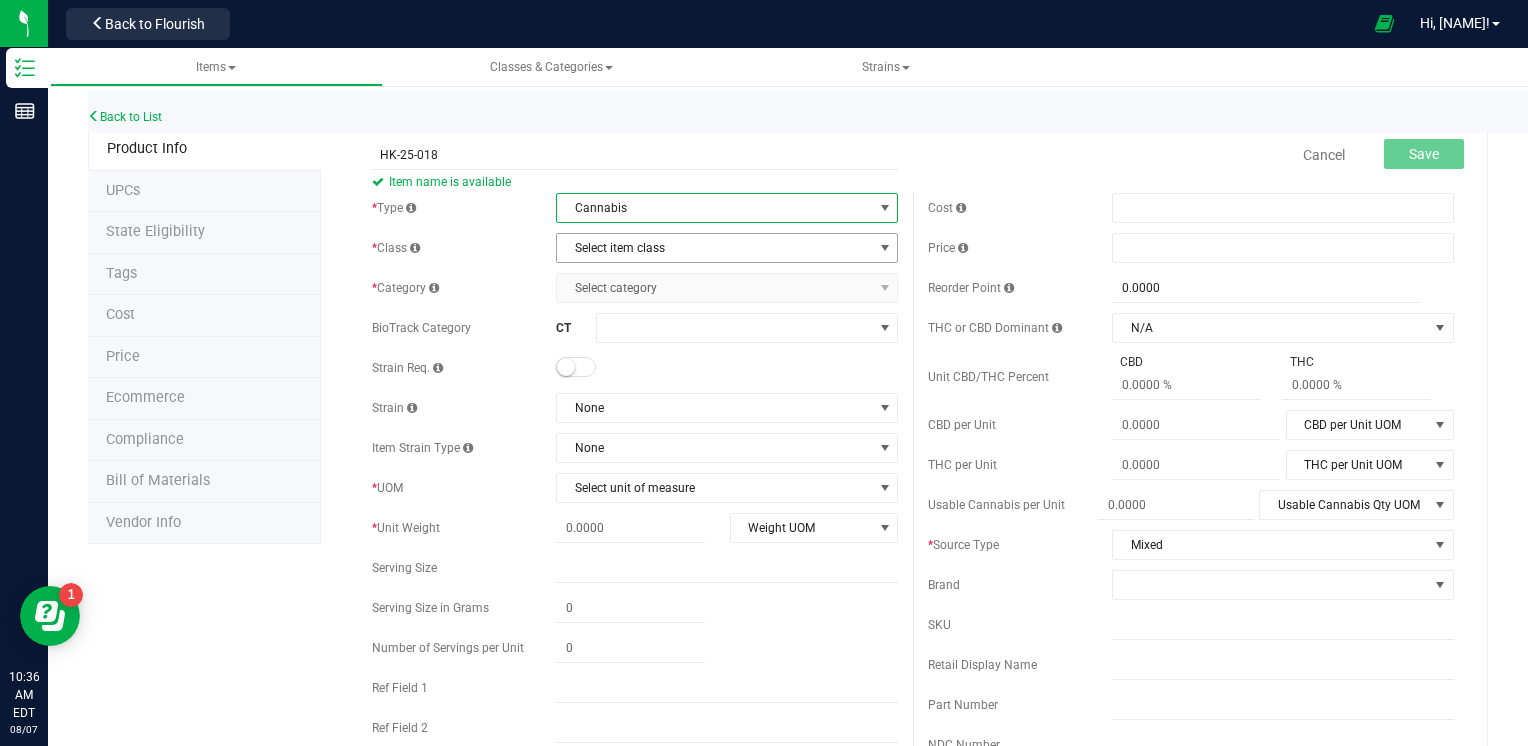 click on "Select item class" at bounding box center (714, 248) 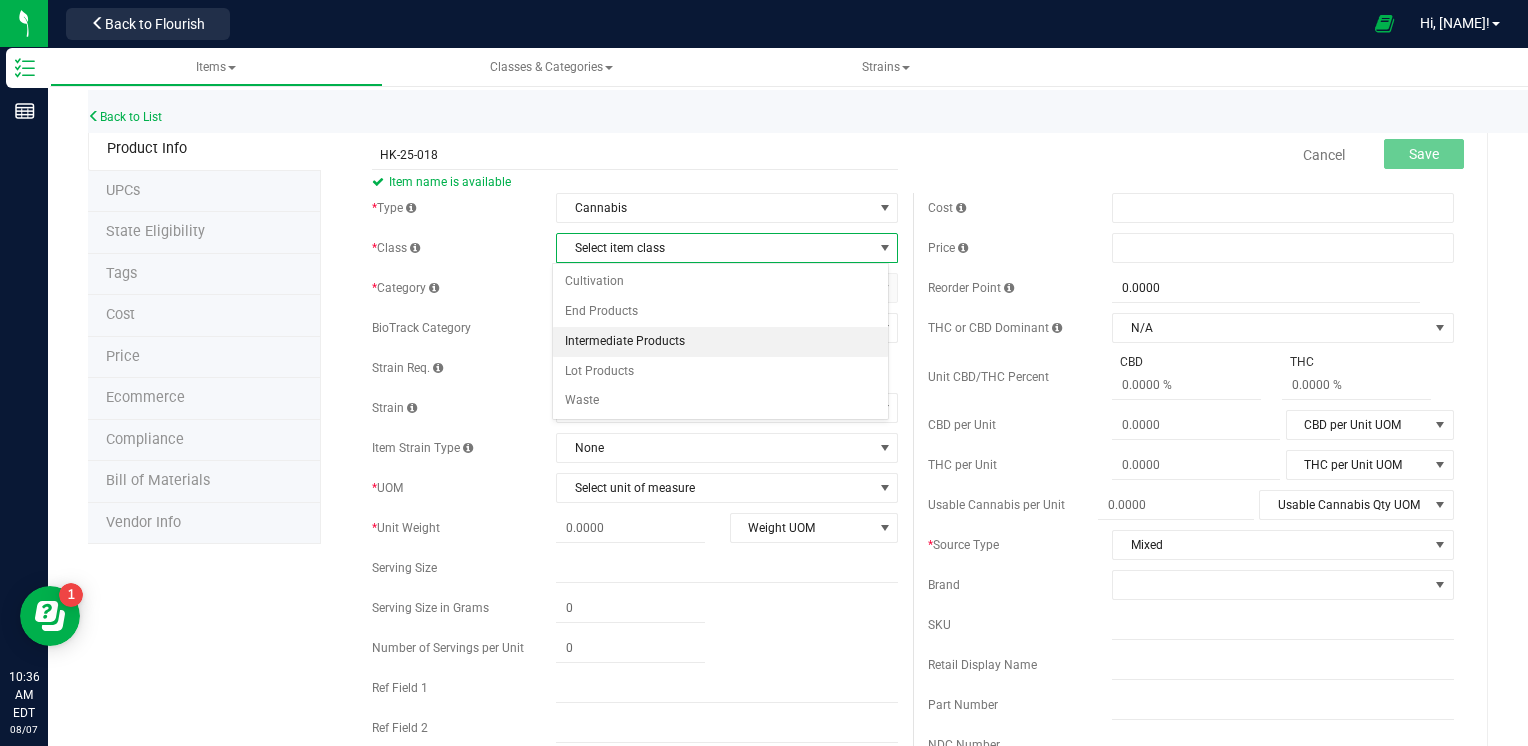 click on "Intermediate Products" at bounding box center (721, 342) 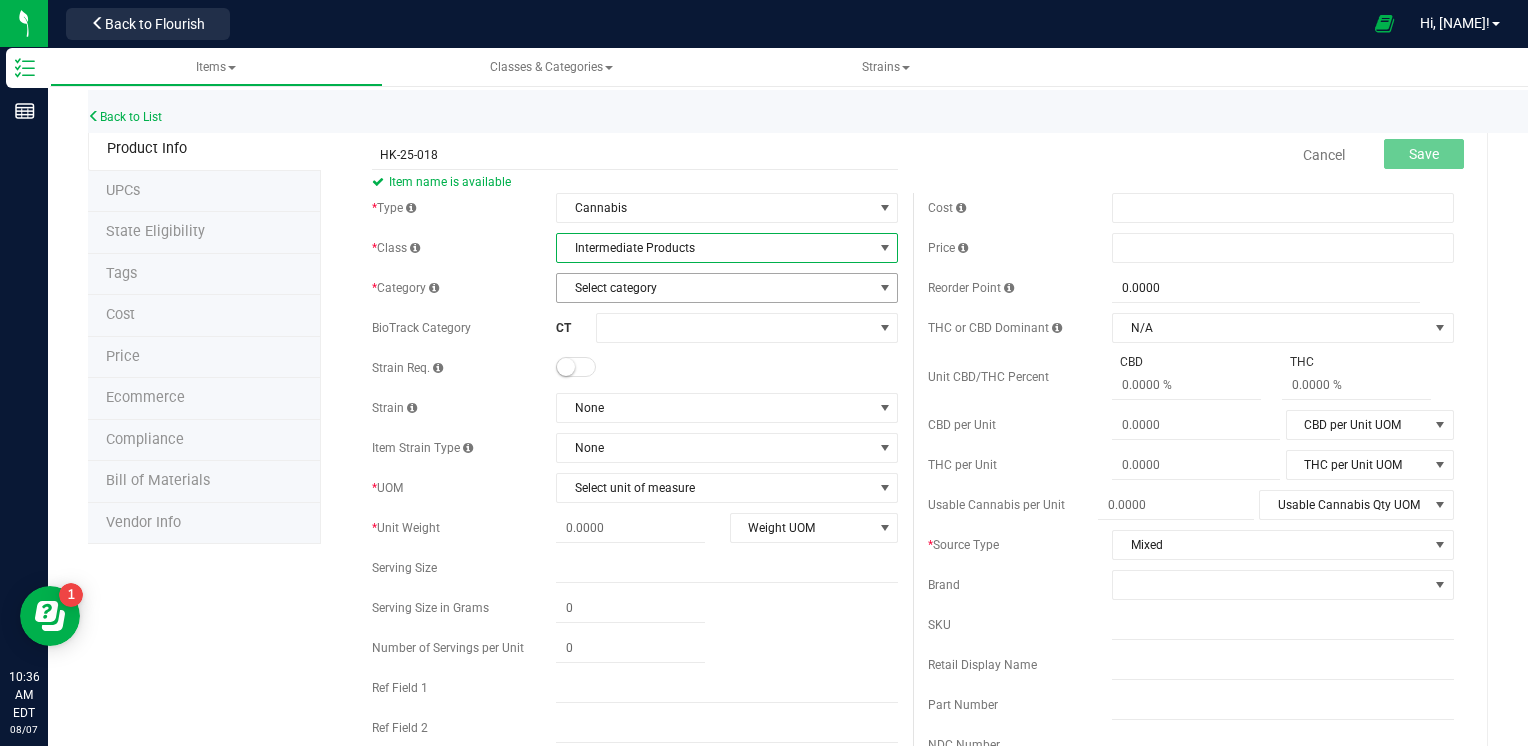 click on "Select category" at bounding box center [714, 288] 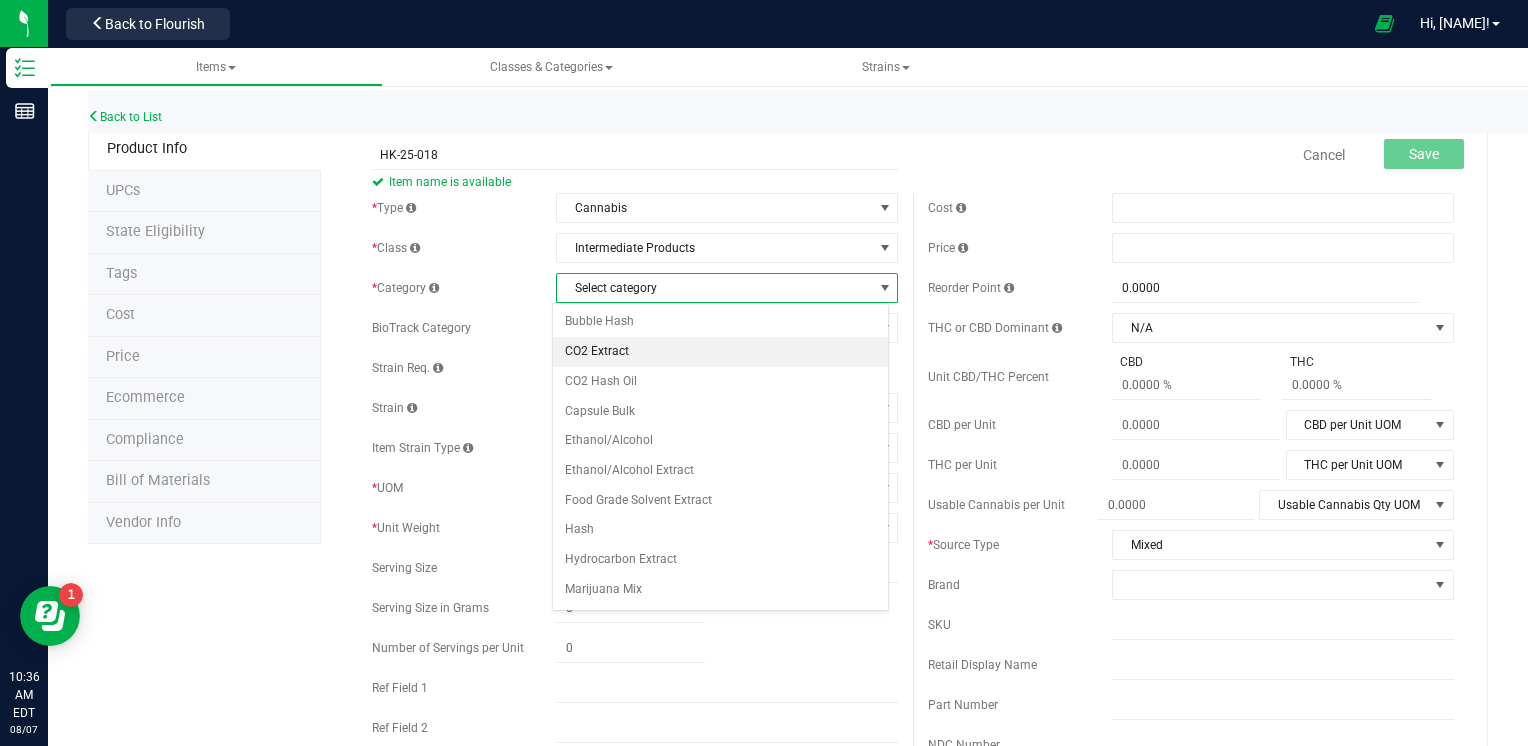 click on "CO2 Extract" at bounding box center [721, 352] 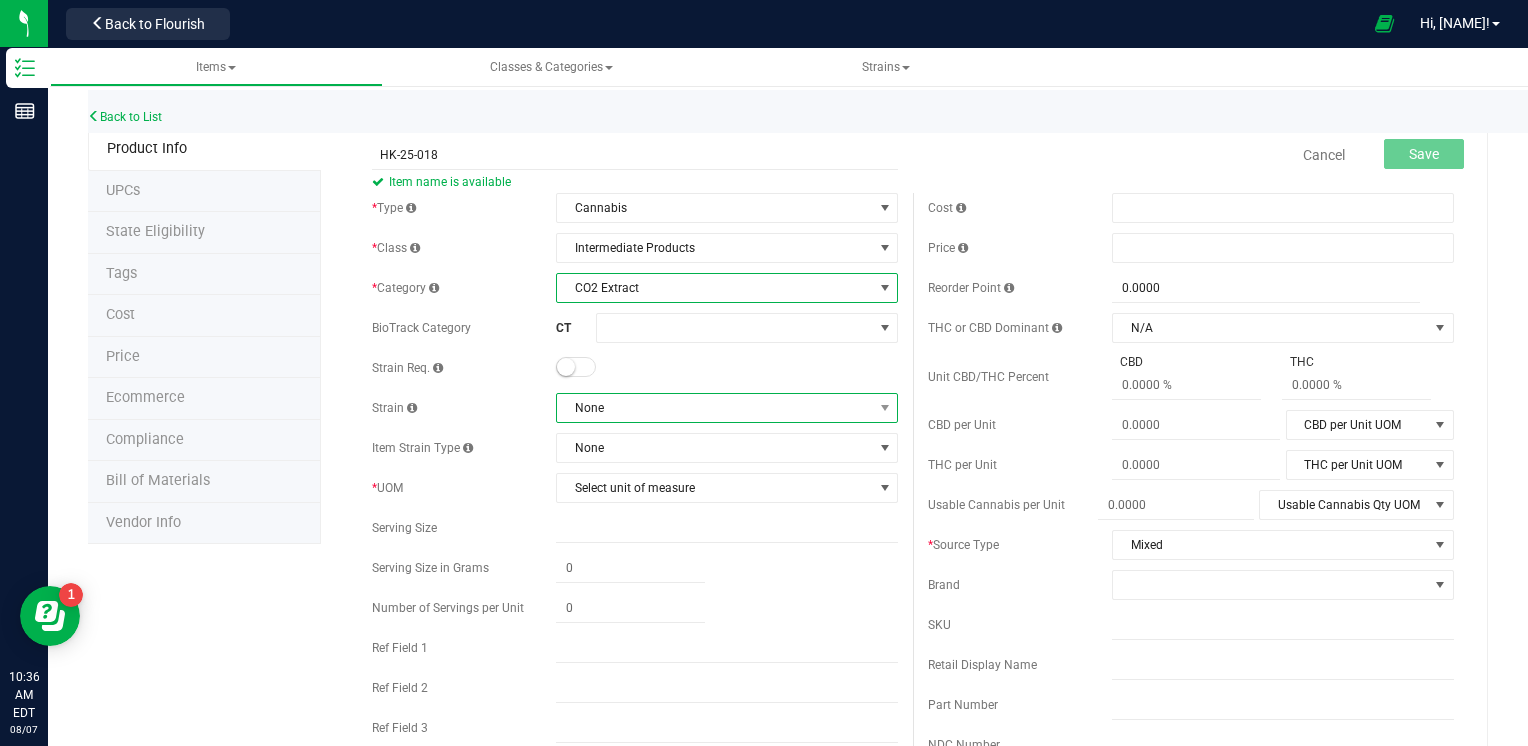 click on "None" at bounding box center (714, 408) 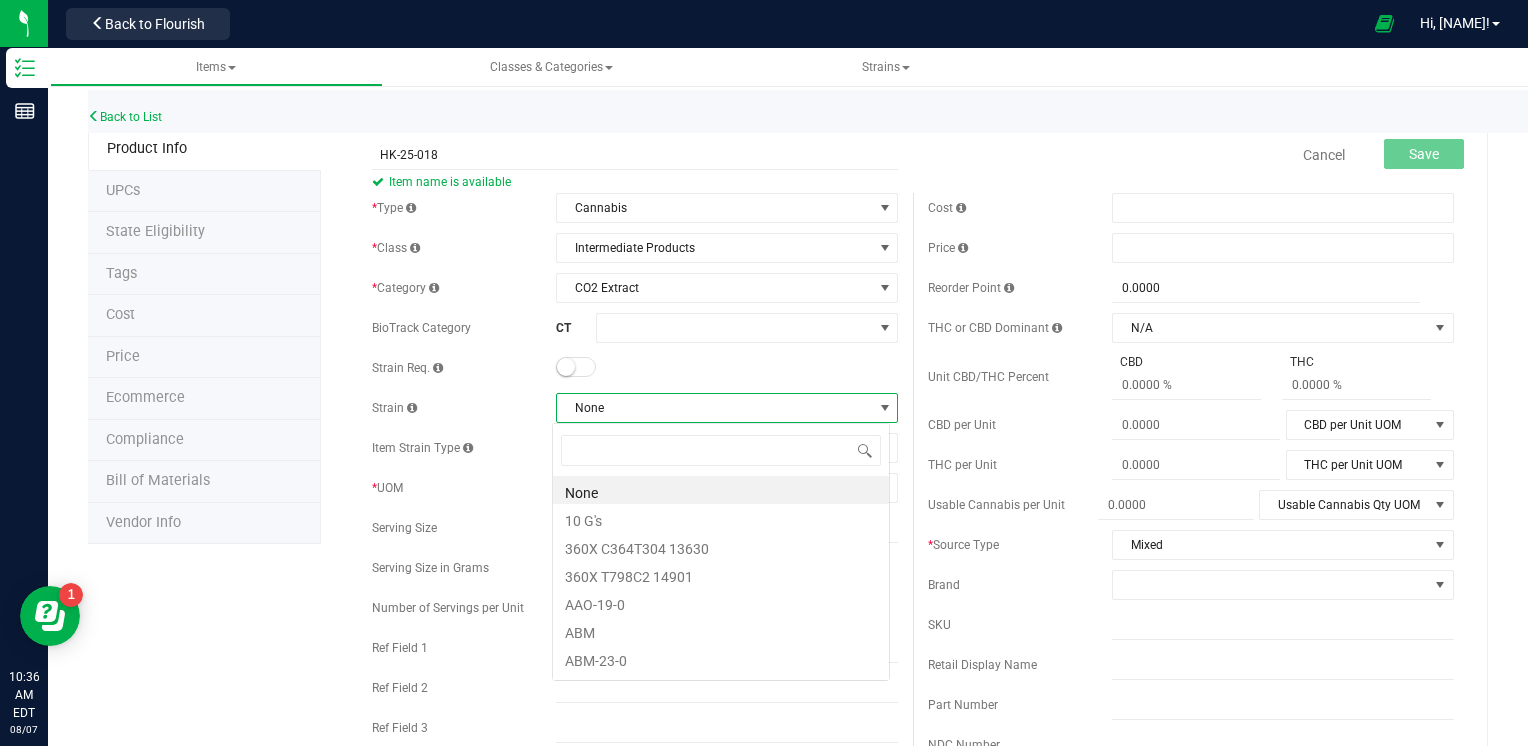 scroll, scrollTop: 99970, scrollLeft: 99662, axis: both 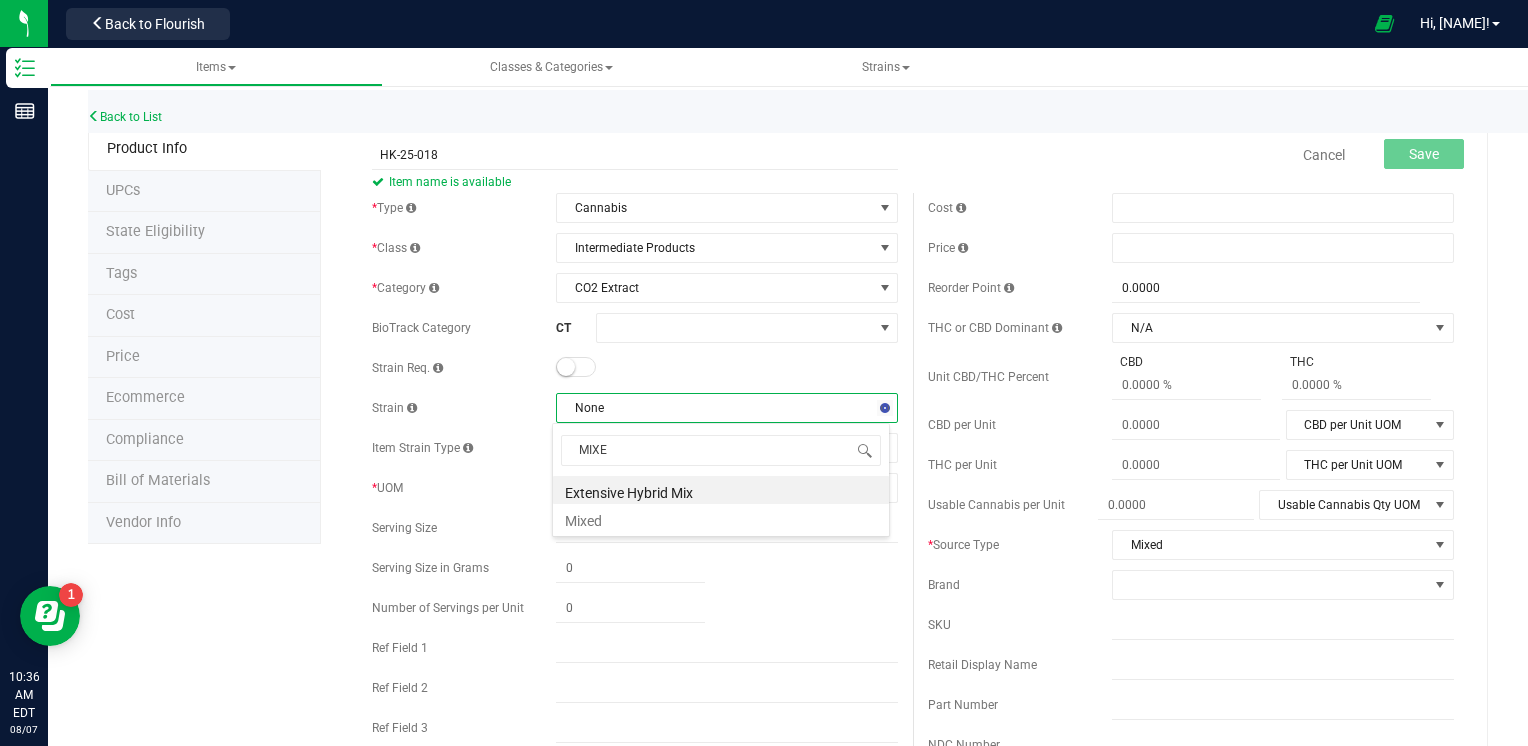type on "MIXED" 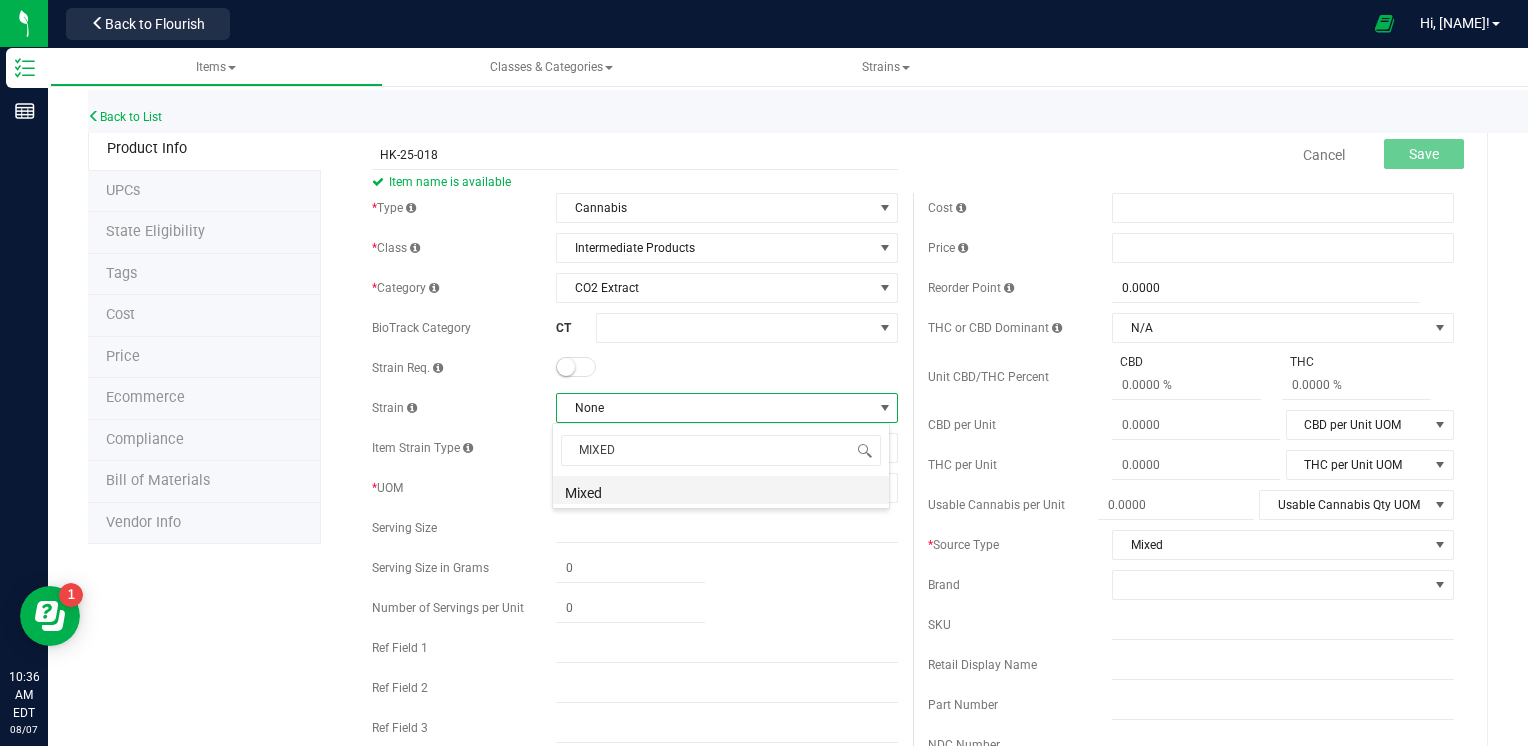 click on "Mixed" at bounding box center (721, 490) 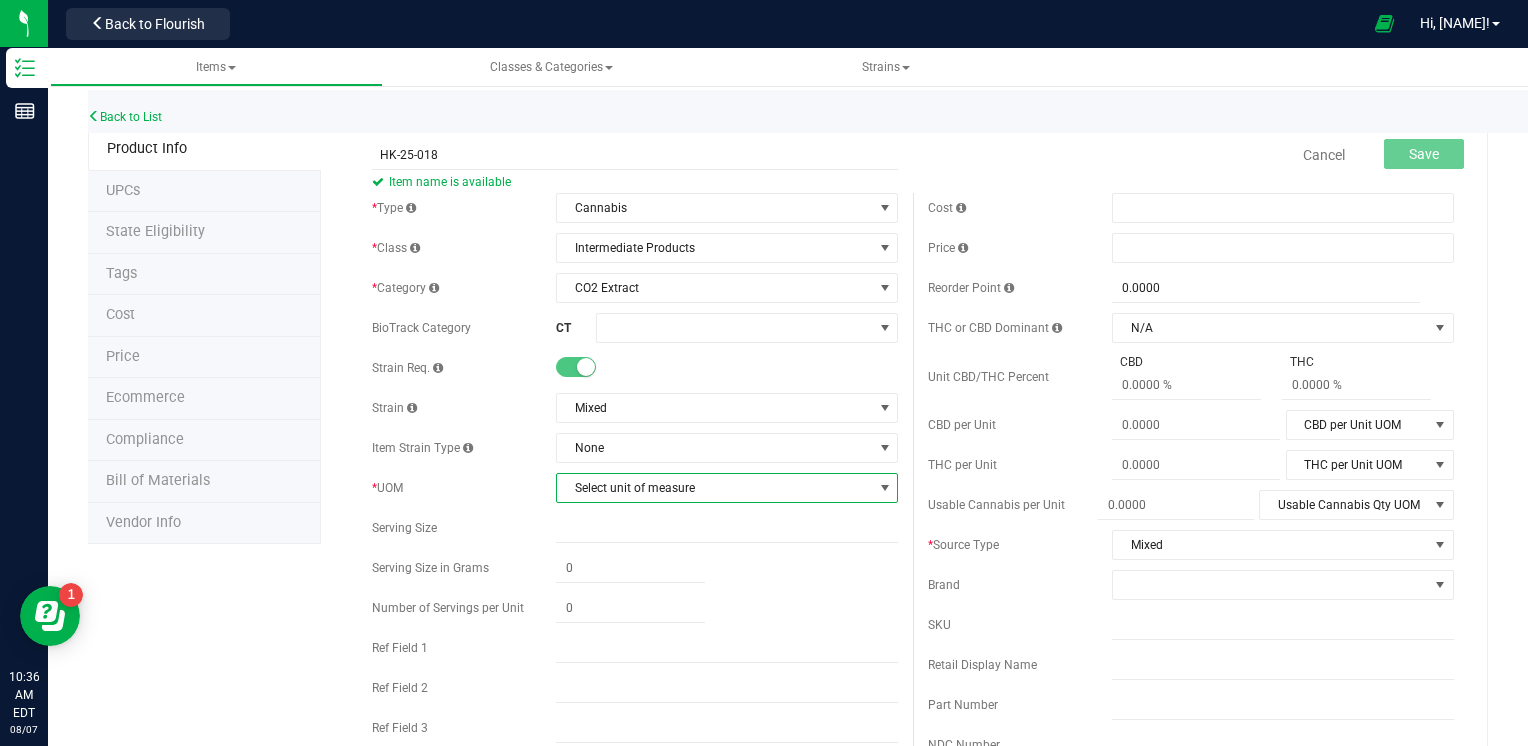 click on "Select unit of measure" at bounding box center [714, 488] 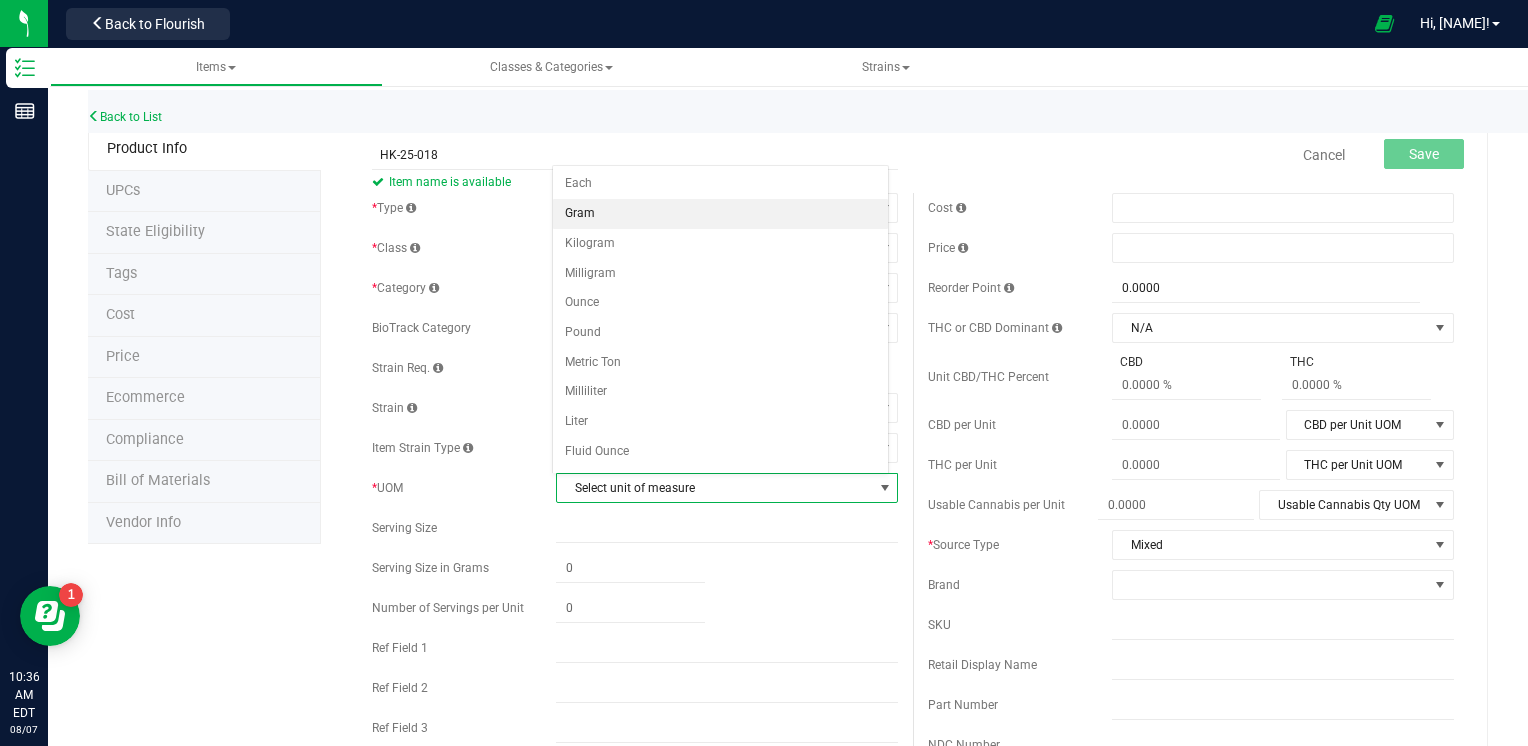 click on "Gram" at bounding box center (721, 214) 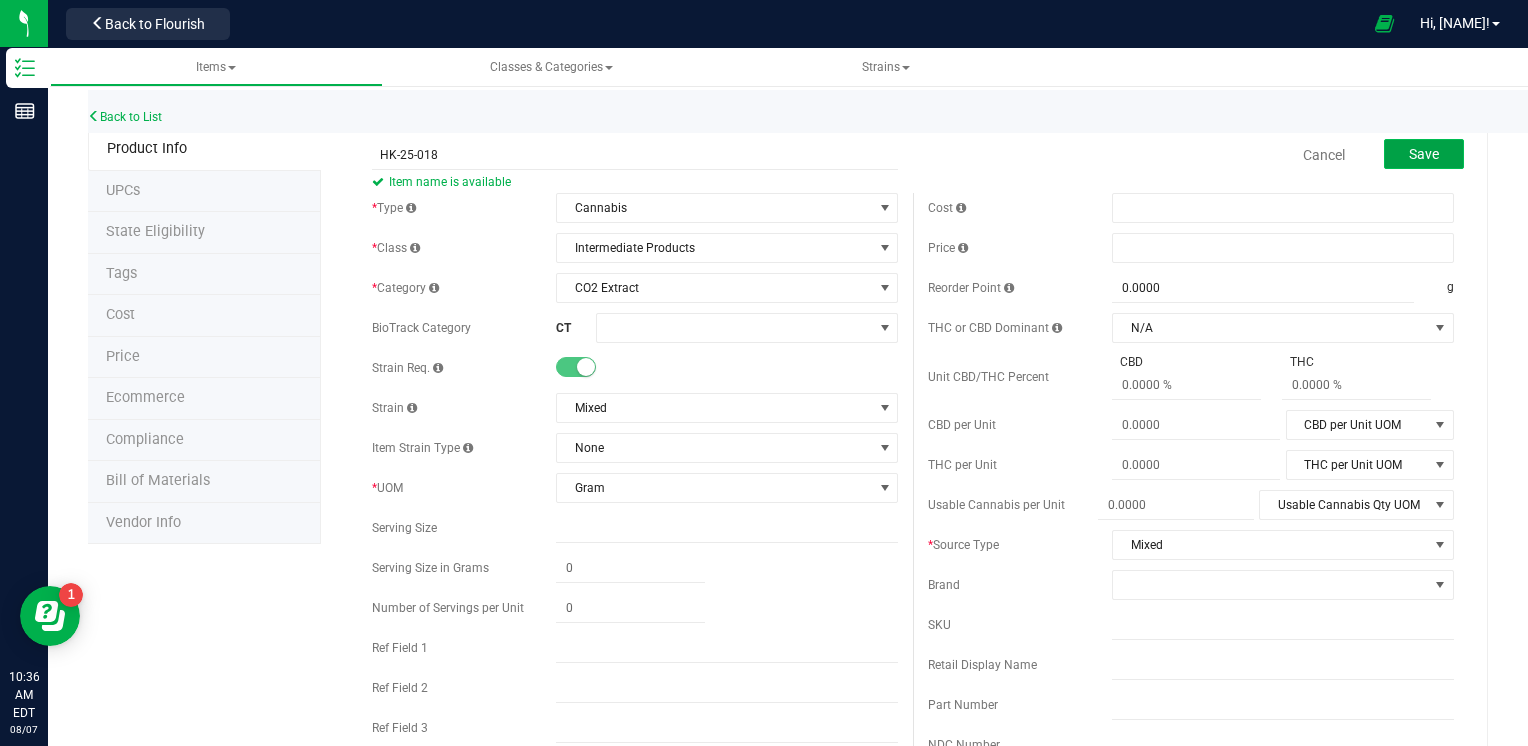 click on "Save" at bounding box center (1424, 154) 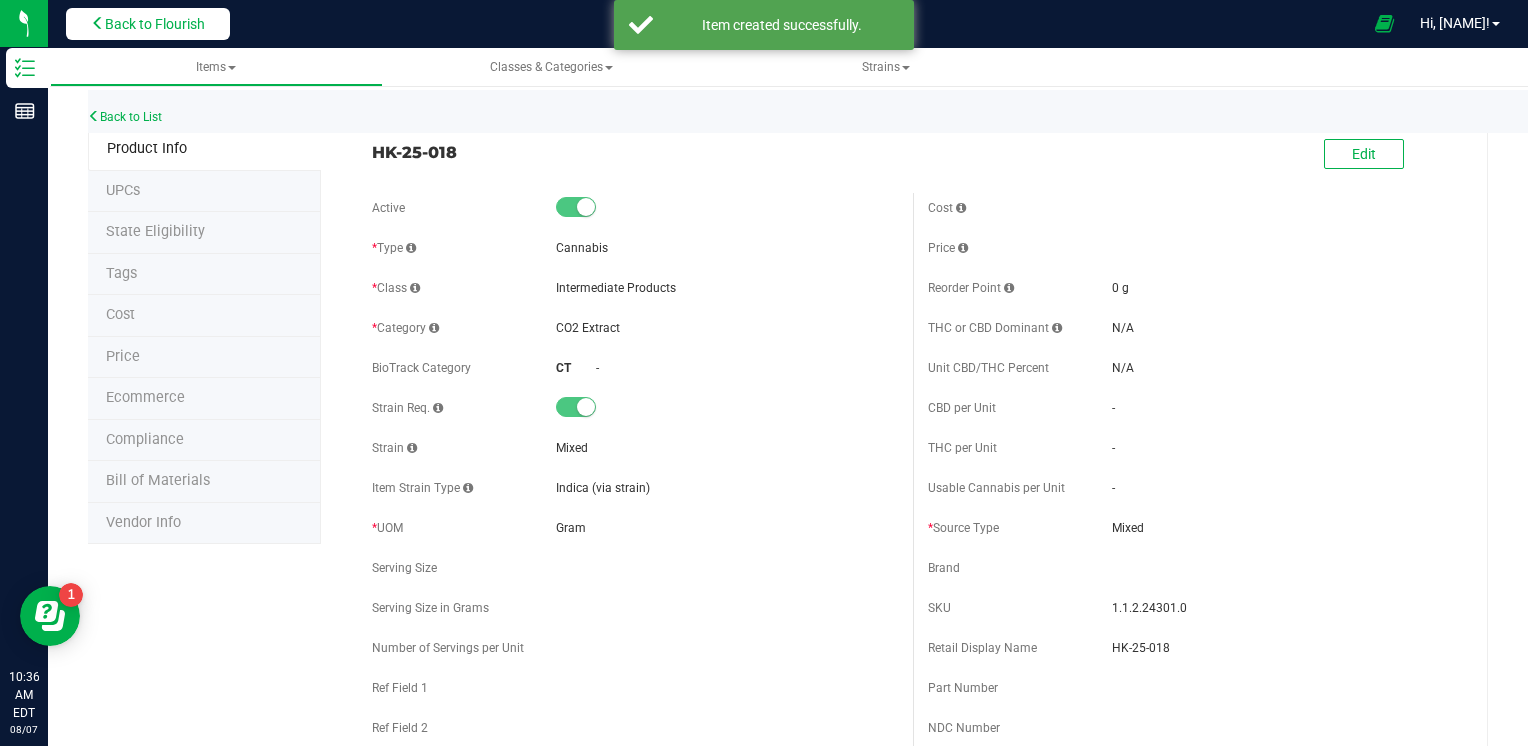 click on "Back to Flourish" at bounding box center [155, 24] 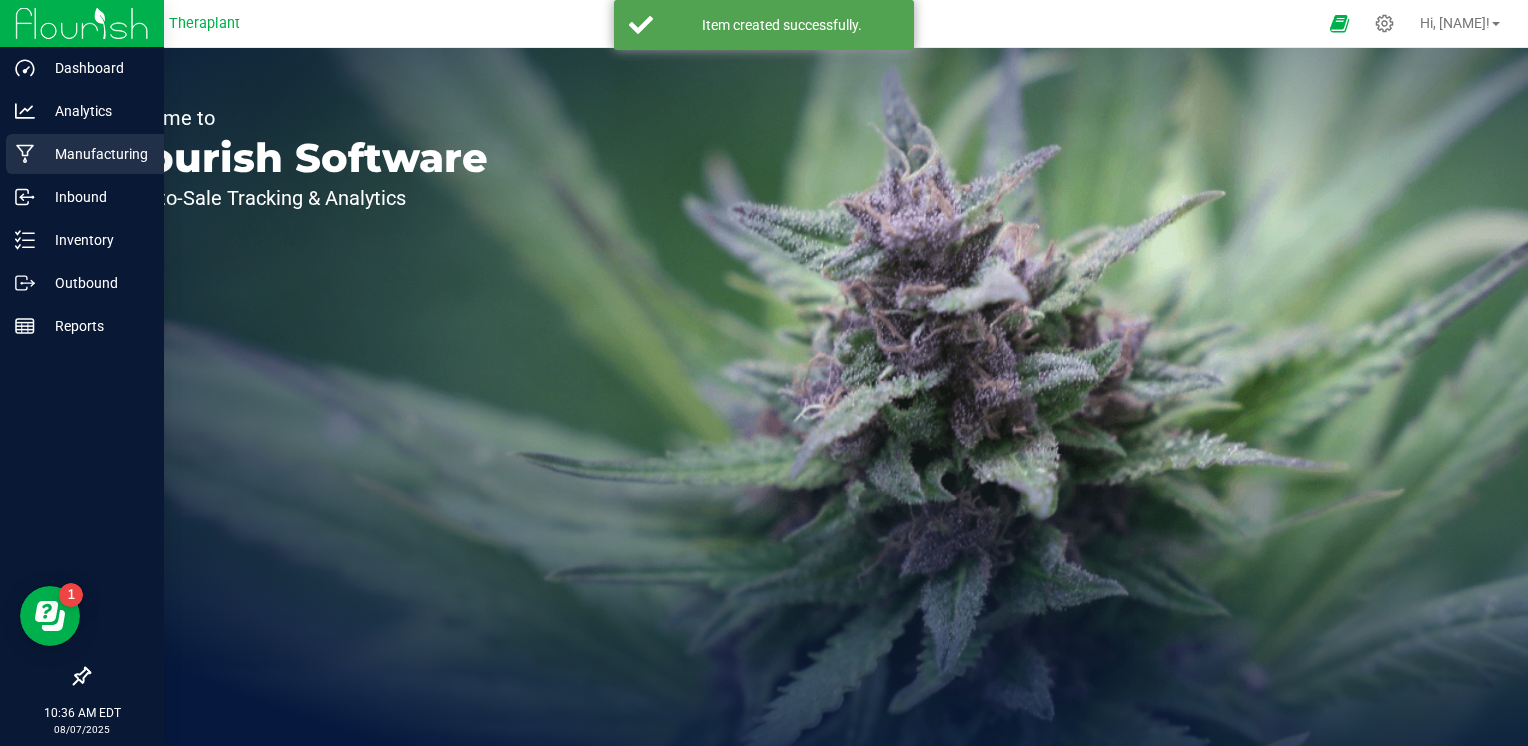 click on "Manufacturing" at bounding box center (95, 154) 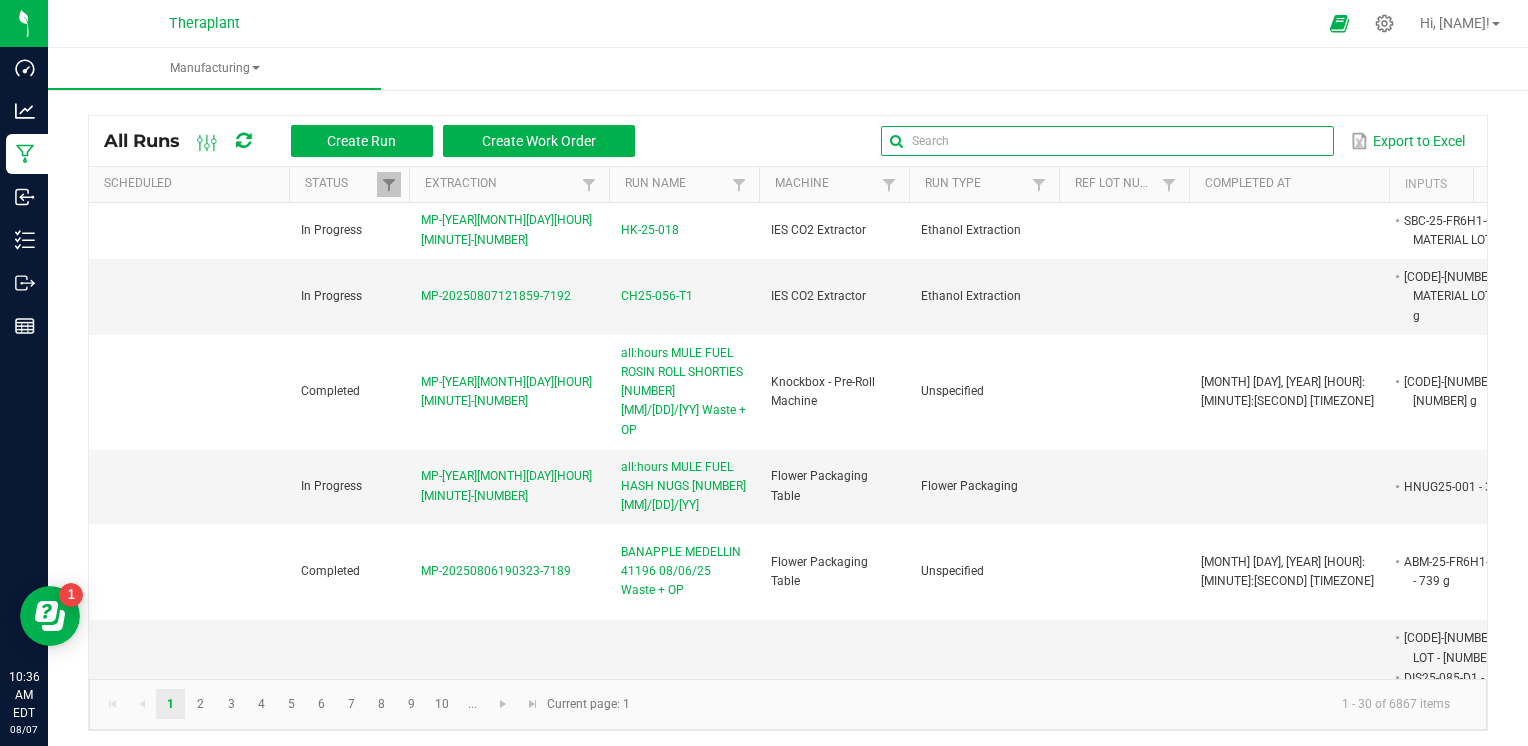 click at bounding box center [1107, 141] 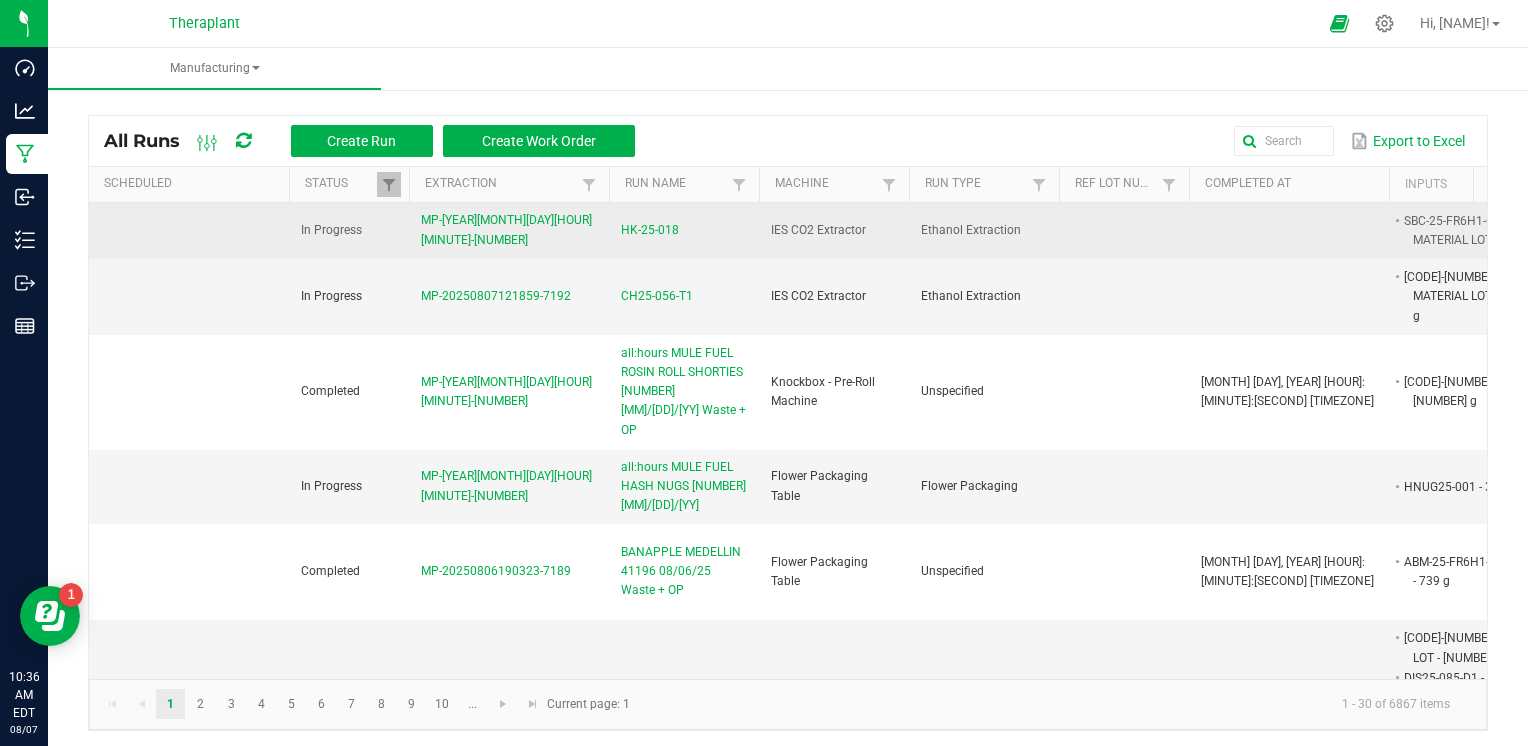 click on "HK-25-018" at bounding box center [650, 230] 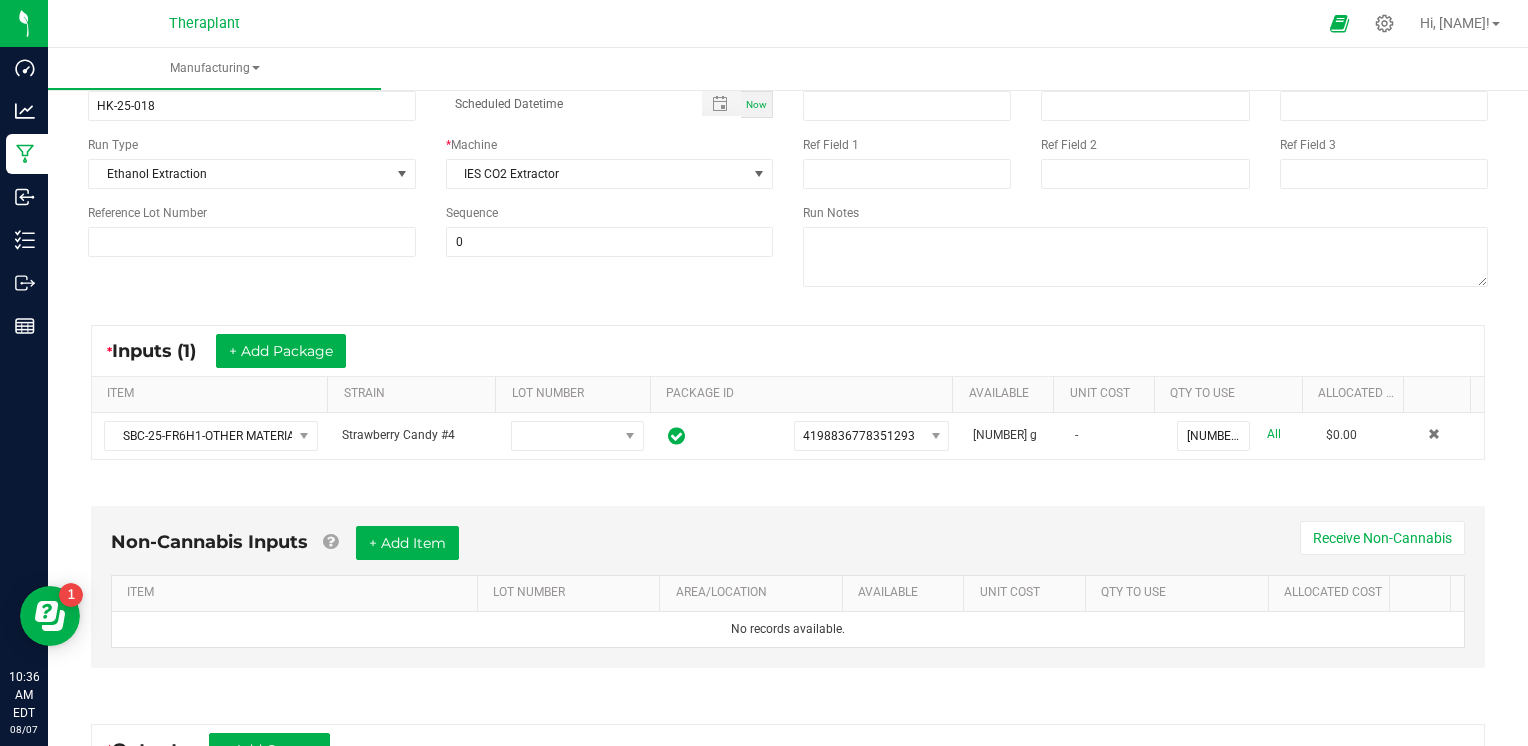 scroll, scrollTop: 300, scrollLeft: 0, axis: vertical 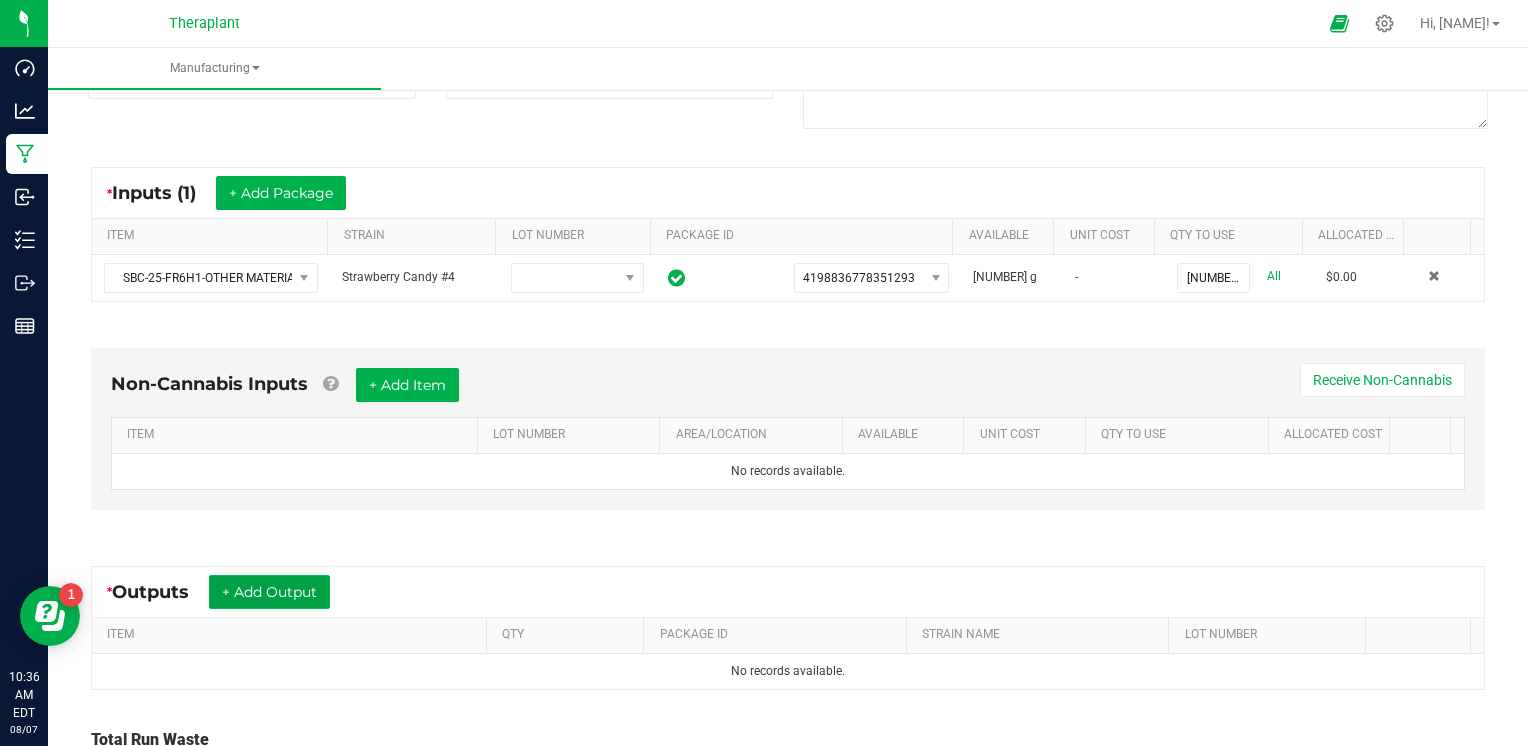 click on "+ Add Output" at bounding box center (269, 592) 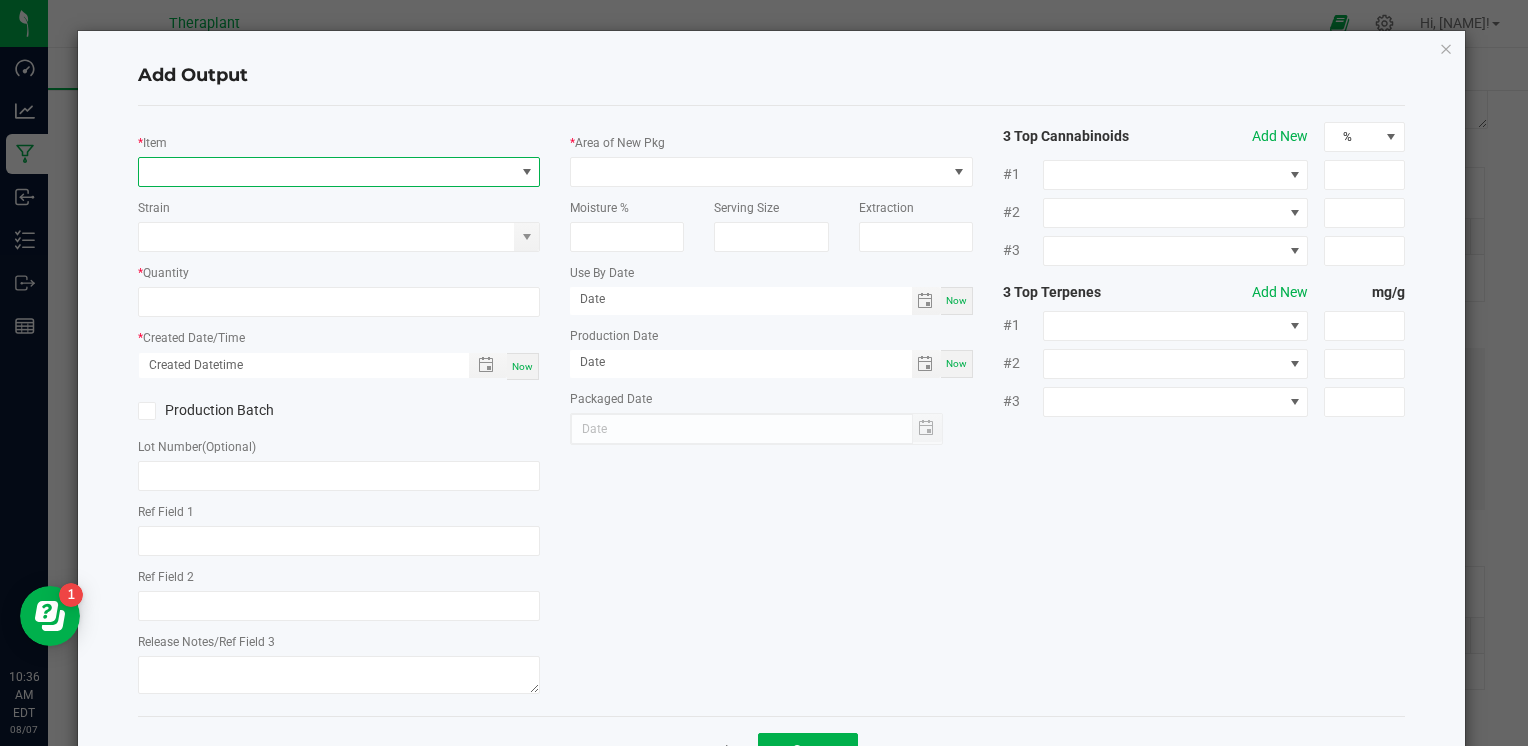 click at bounding box center (339, 172) 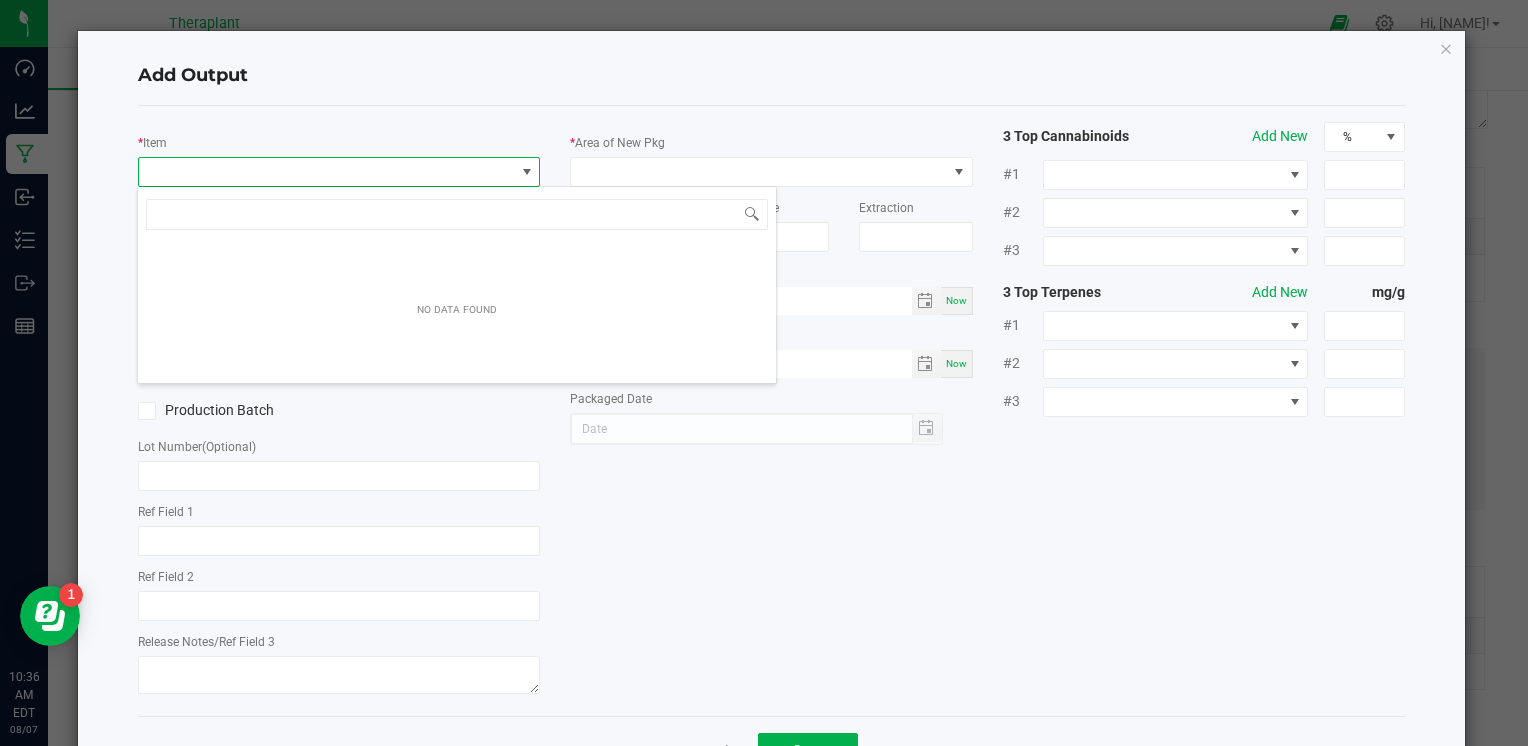 scroll, scrollTop: 99970, scrollLeft: 99602, axis: both 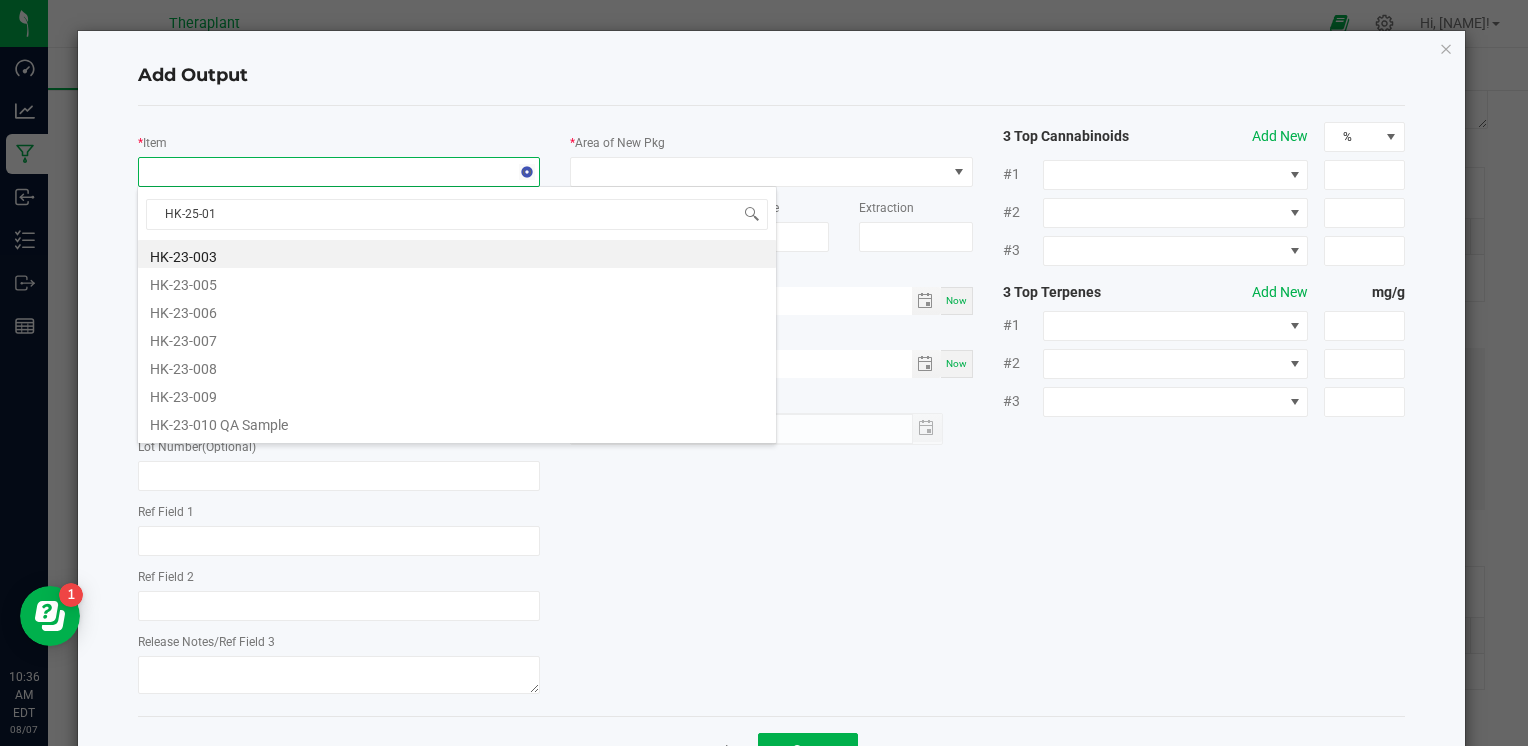 type on "HK-25-018" 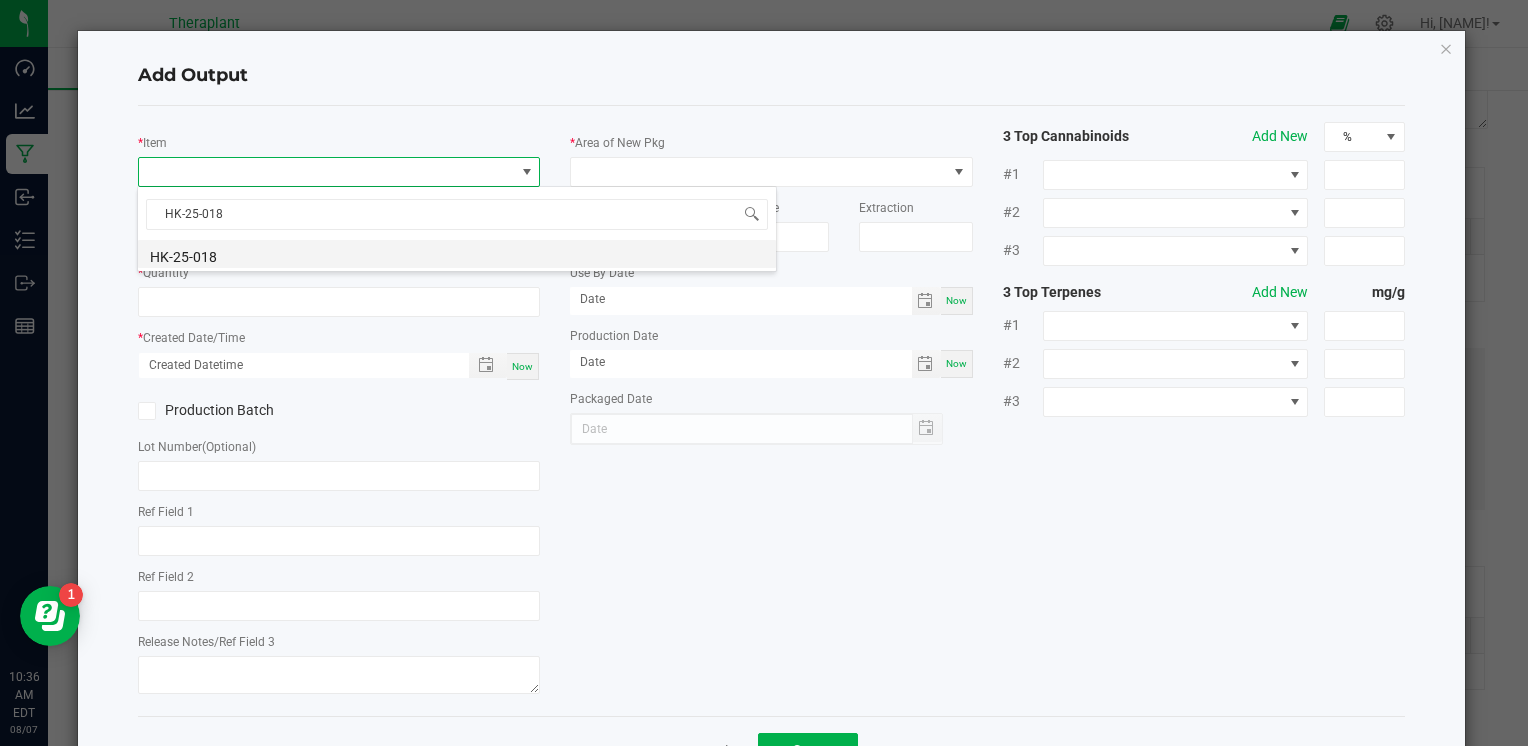 click on "HK-25-018" at bounding box center [457, 254] 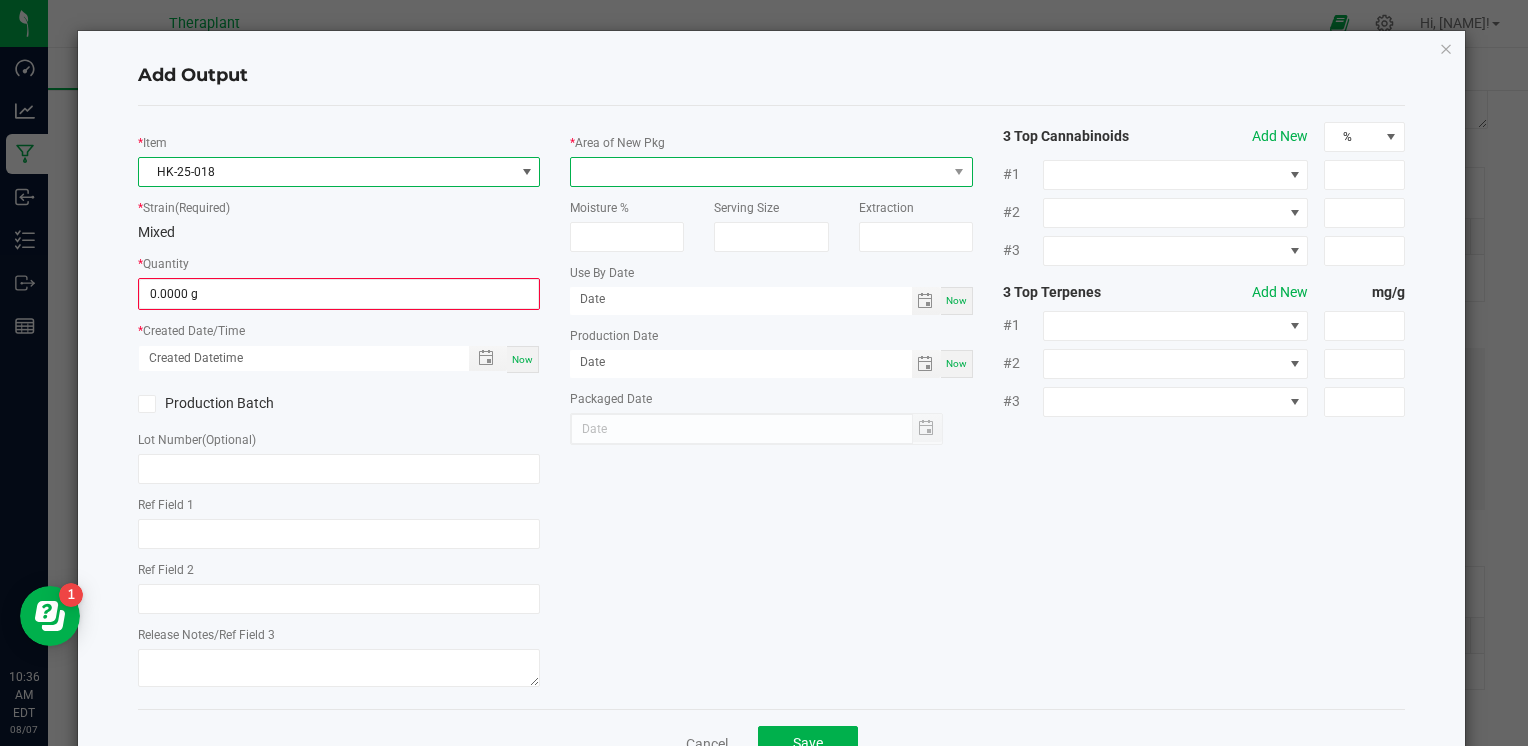 click at bounding box center [758, 172] 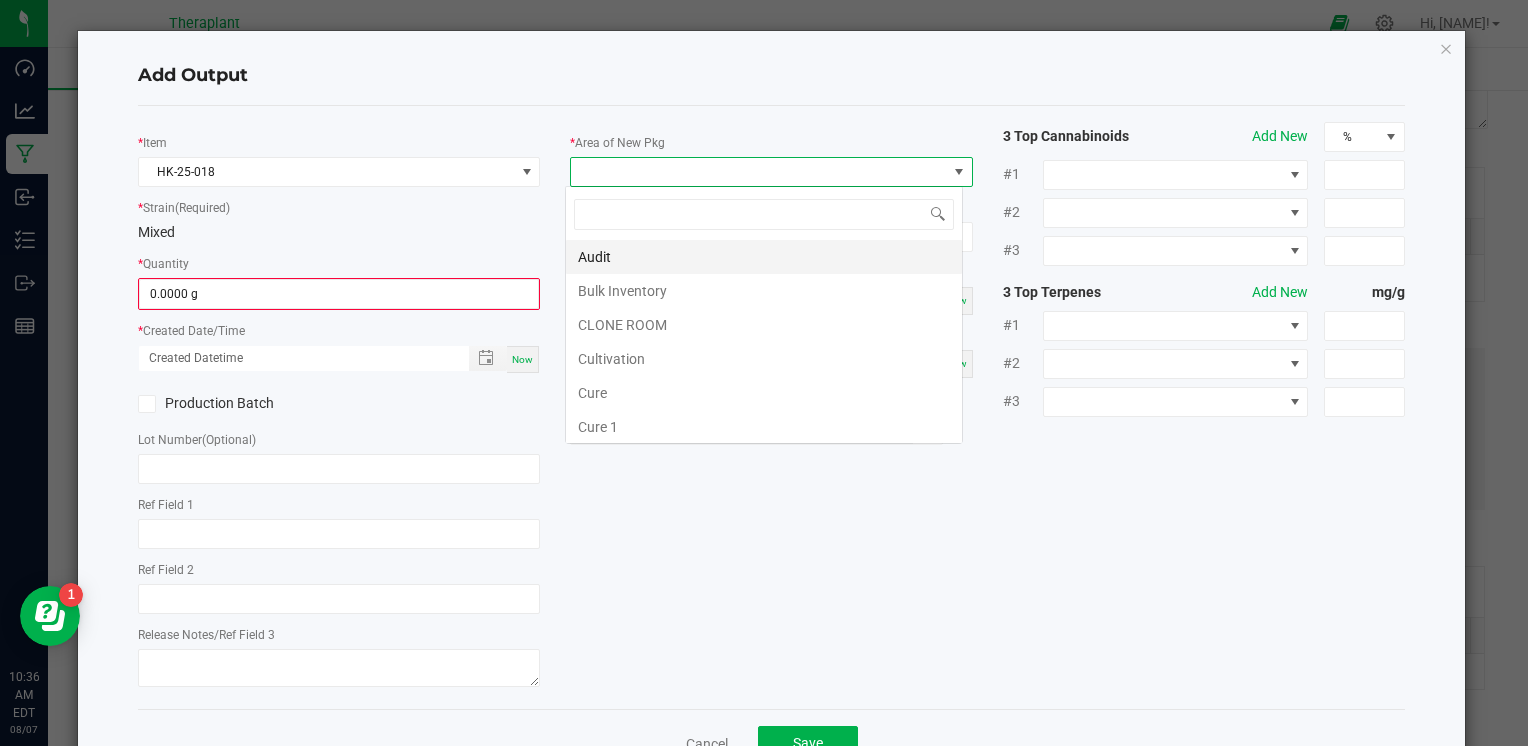scroll, scrollTop: 99970, scrollLeft: 99602, axis: both 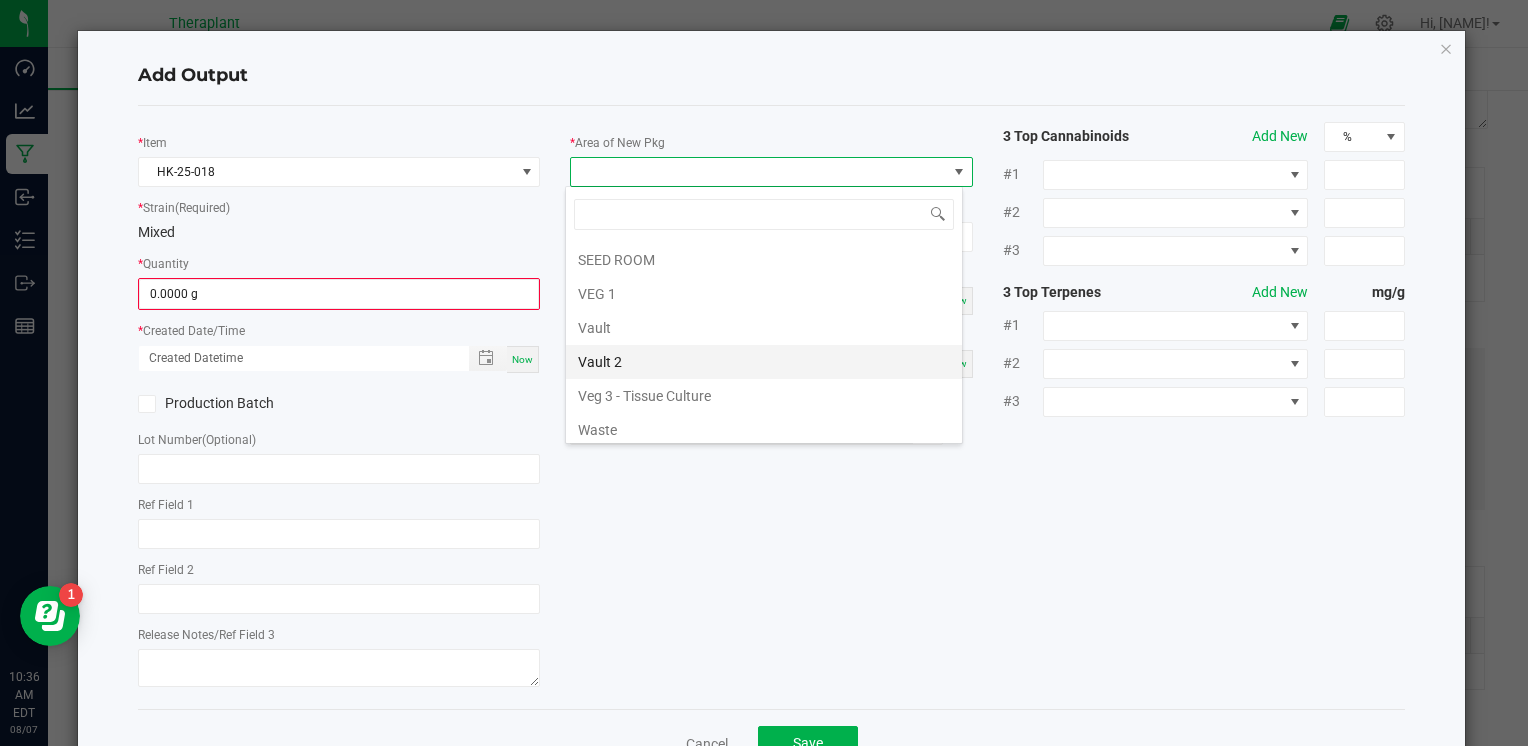 click on "Vault 2" at bounding box center (764, 362) 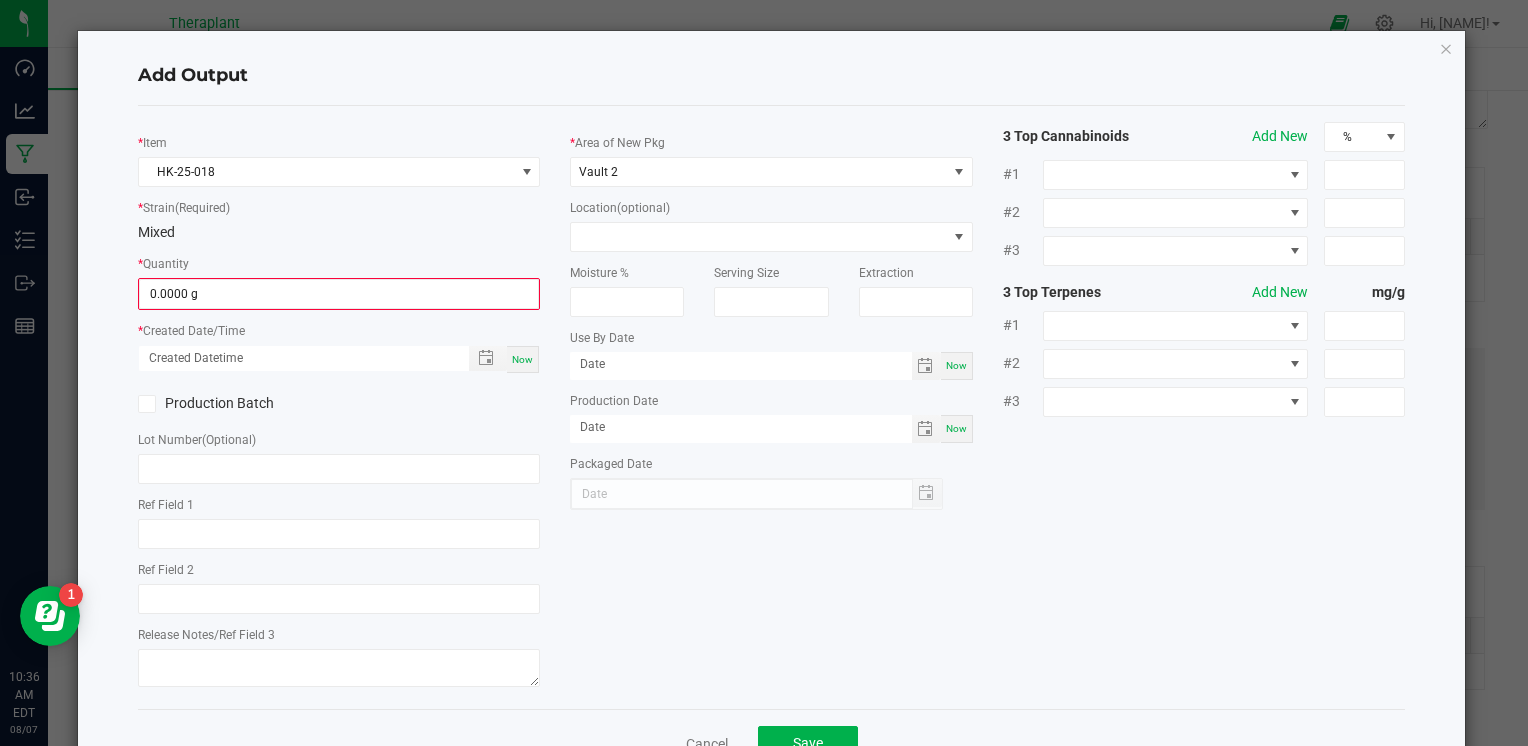 click on "Now" at bounding box center [522, 359] 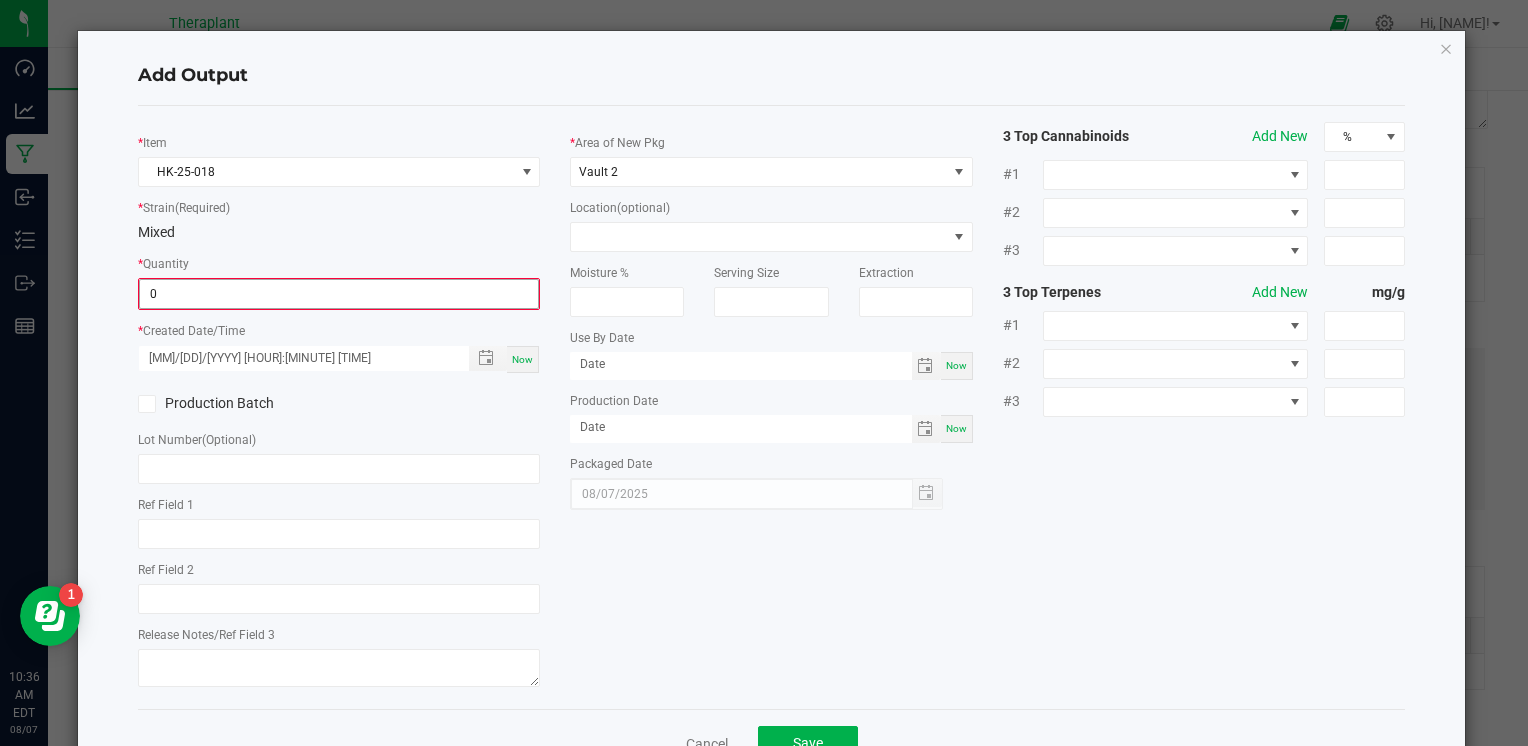 click on "0" at bounding box center [339, 294] 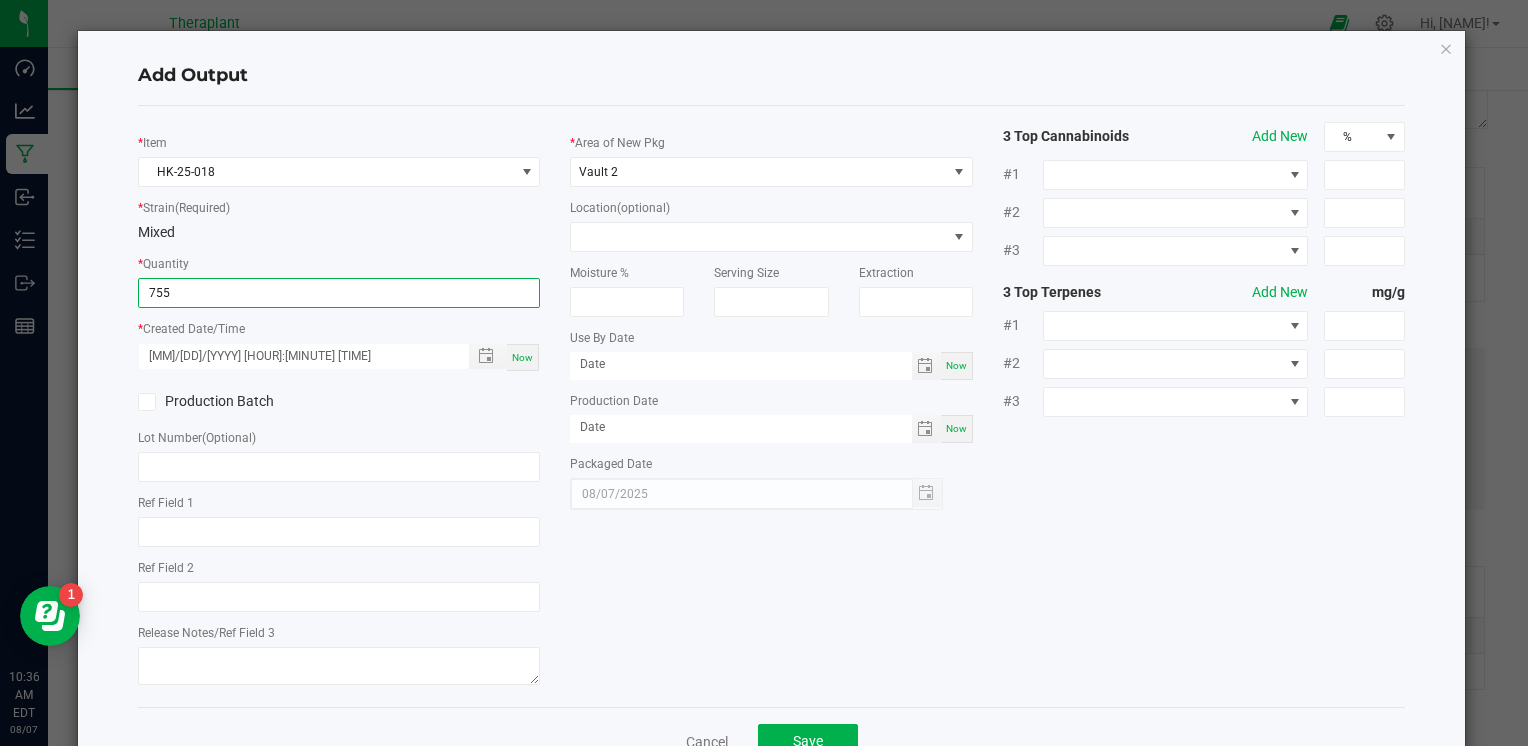 type on "[NUMBER] g" 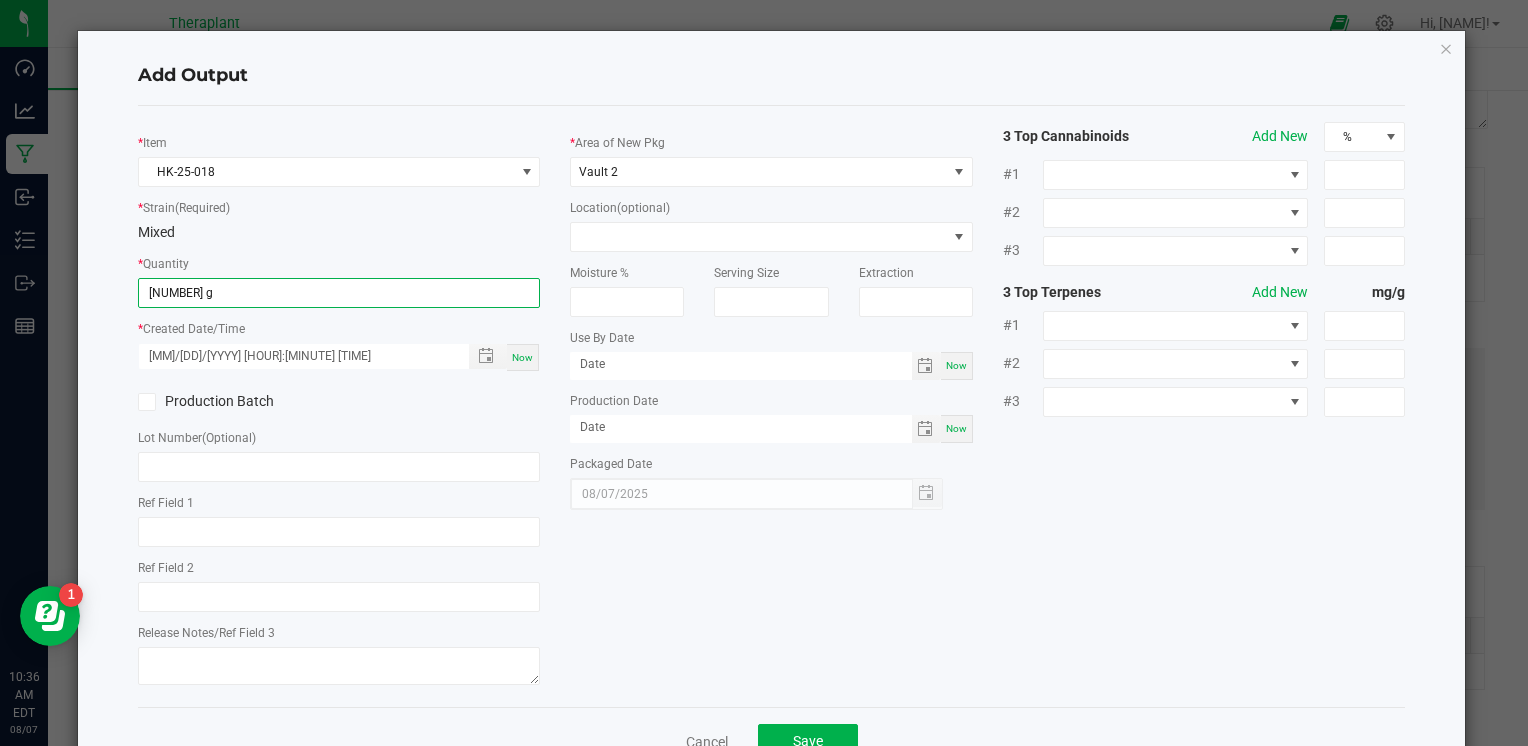 click on "Add Output   *   Item  [CODE]-[NUMBER]  *   Strain  (Required)  Mixed   *   Quantity  [NUMBER] g  *   Created Date/Time  [MM]/[DD]/[YYYY] [HOUR]:[MINUTE] [TIME] Now  Production Batch   Lot Number  (Optional)     Ref Field 1   Ref Field 2   Release Notes/Ref Field 3   *   Area of New Pkg  Vault [NUMBER]  Location  (optional)  Moisture %   Serving Size   Extraction   Use By Date  Now  Production Date  Now  Packaged Date  [MM]/[DD]/[YYYY] [HOUR] Top Cannabinoids  Add New  % #1 #2 #3 3 Top Terpenes  Add New  mg/g #1 #2 #3" 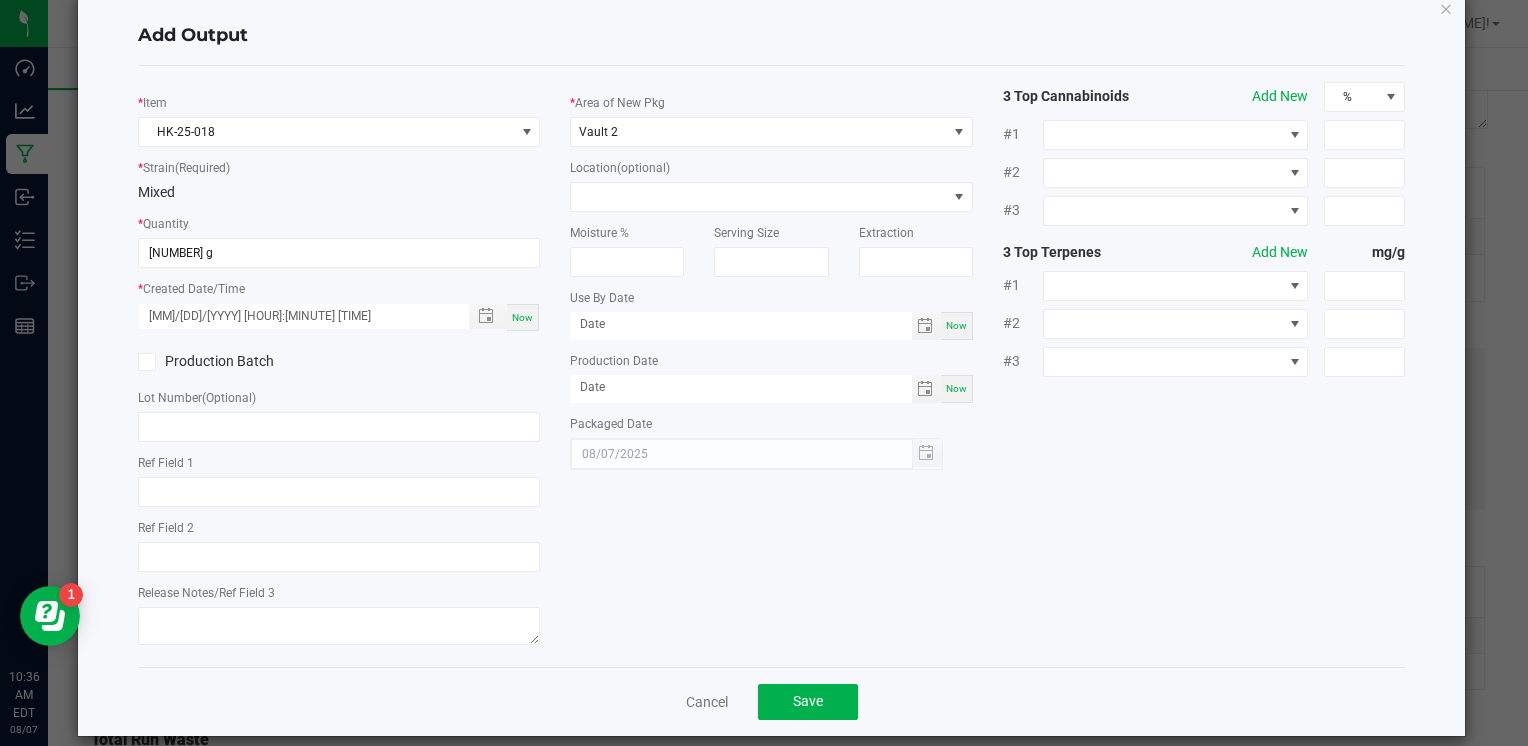 scroll, scrollTop: 61, scrollLeft: 0, axis: vertical 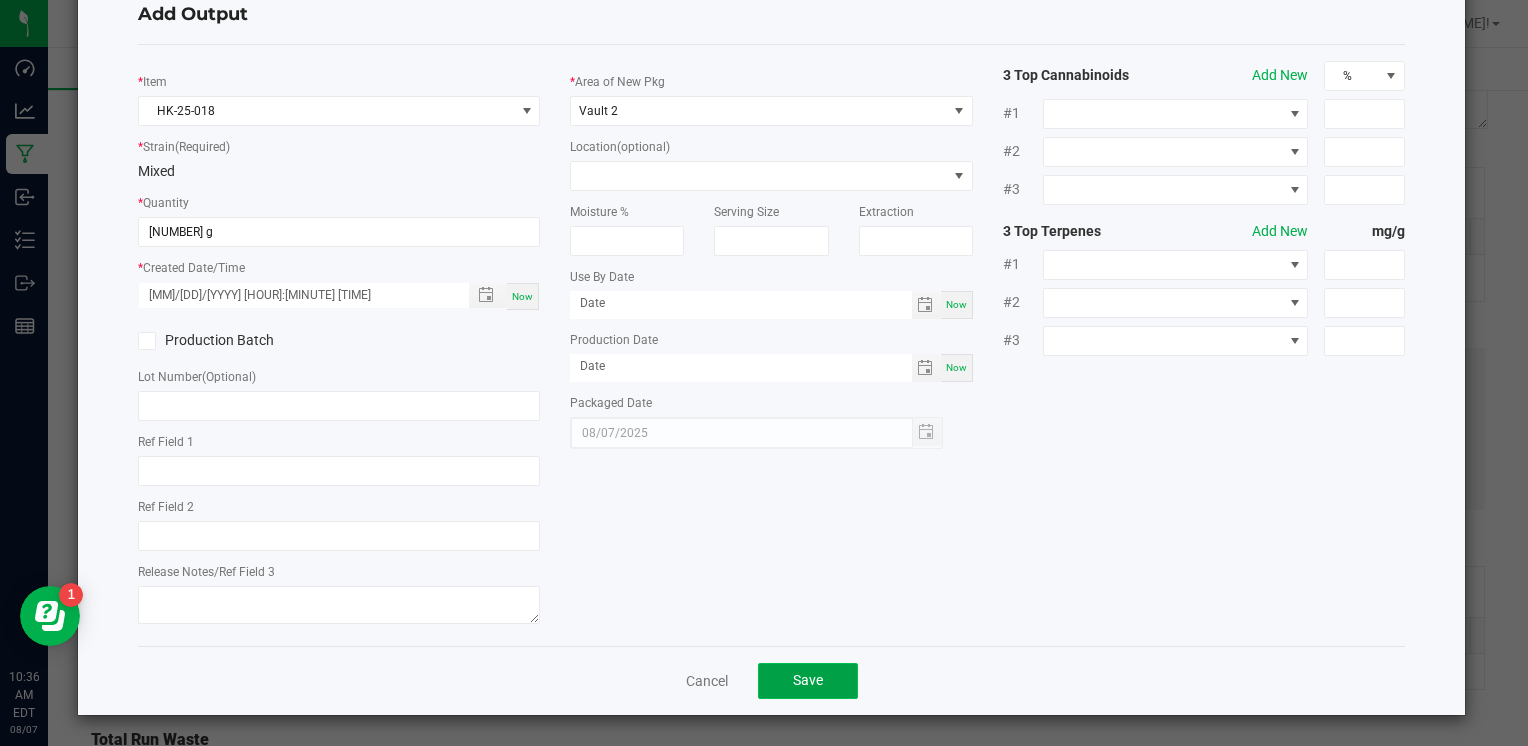 click on "Save" 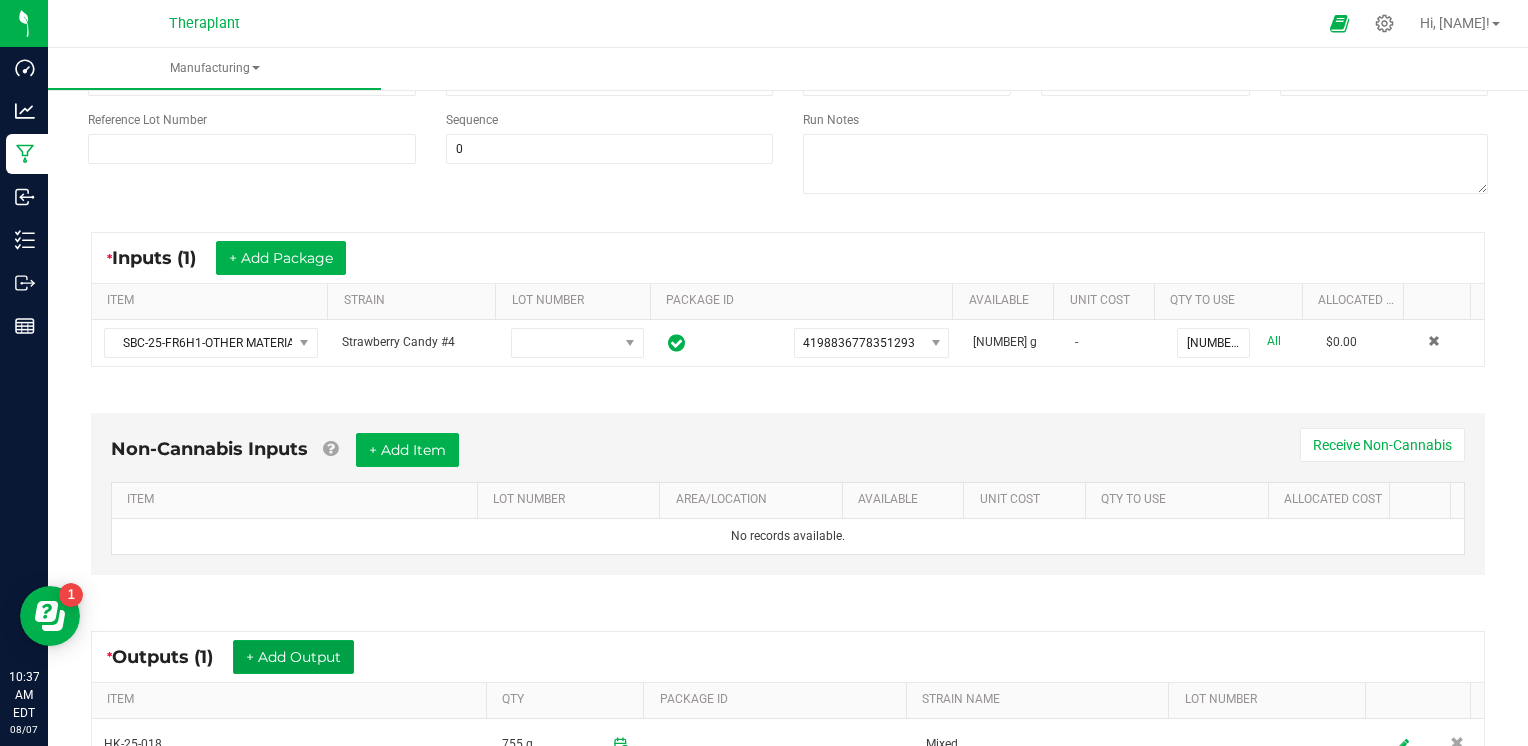 scroll, scrollTop: 0, scrollLeft: 0, axis: both 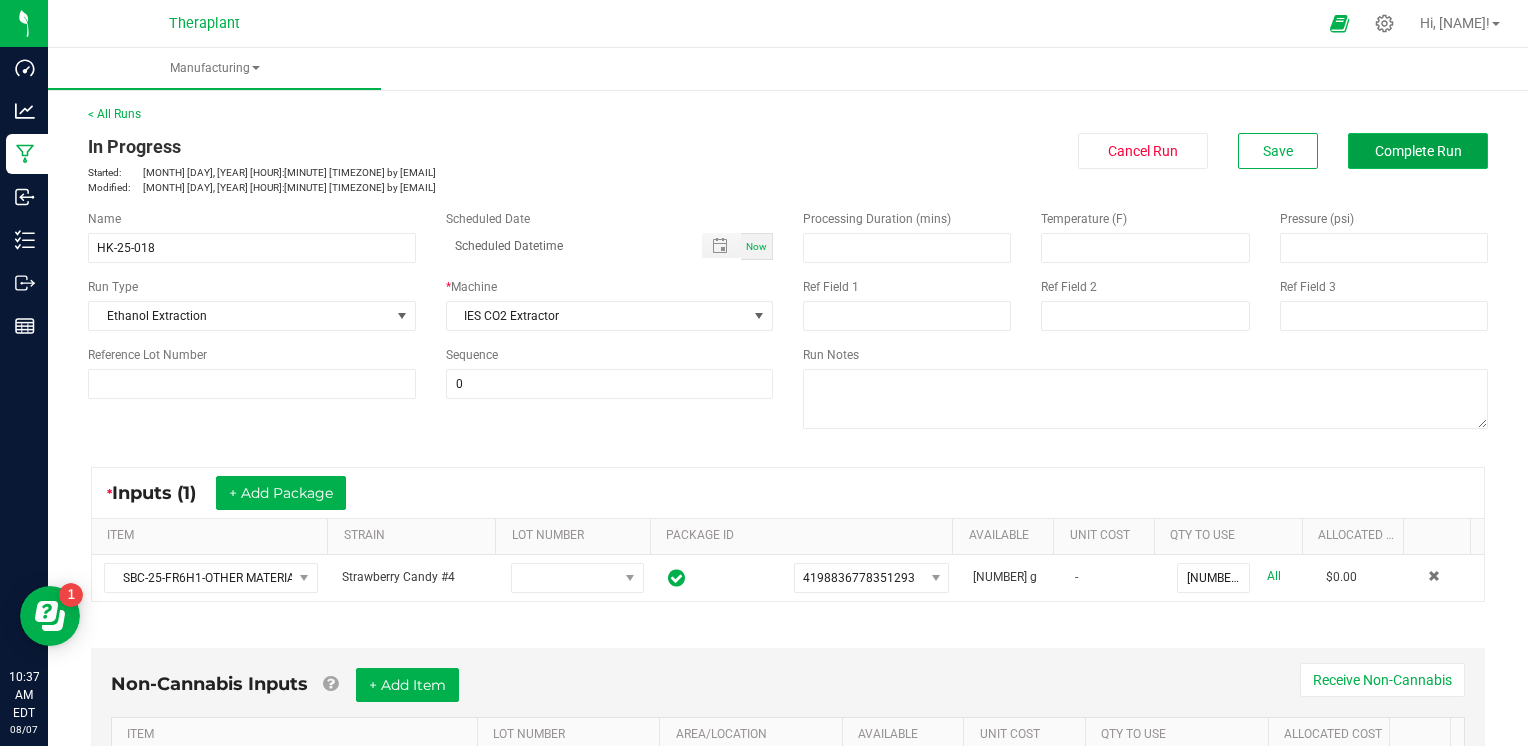click on "Complete Run" at bounding box center (1418, 151) 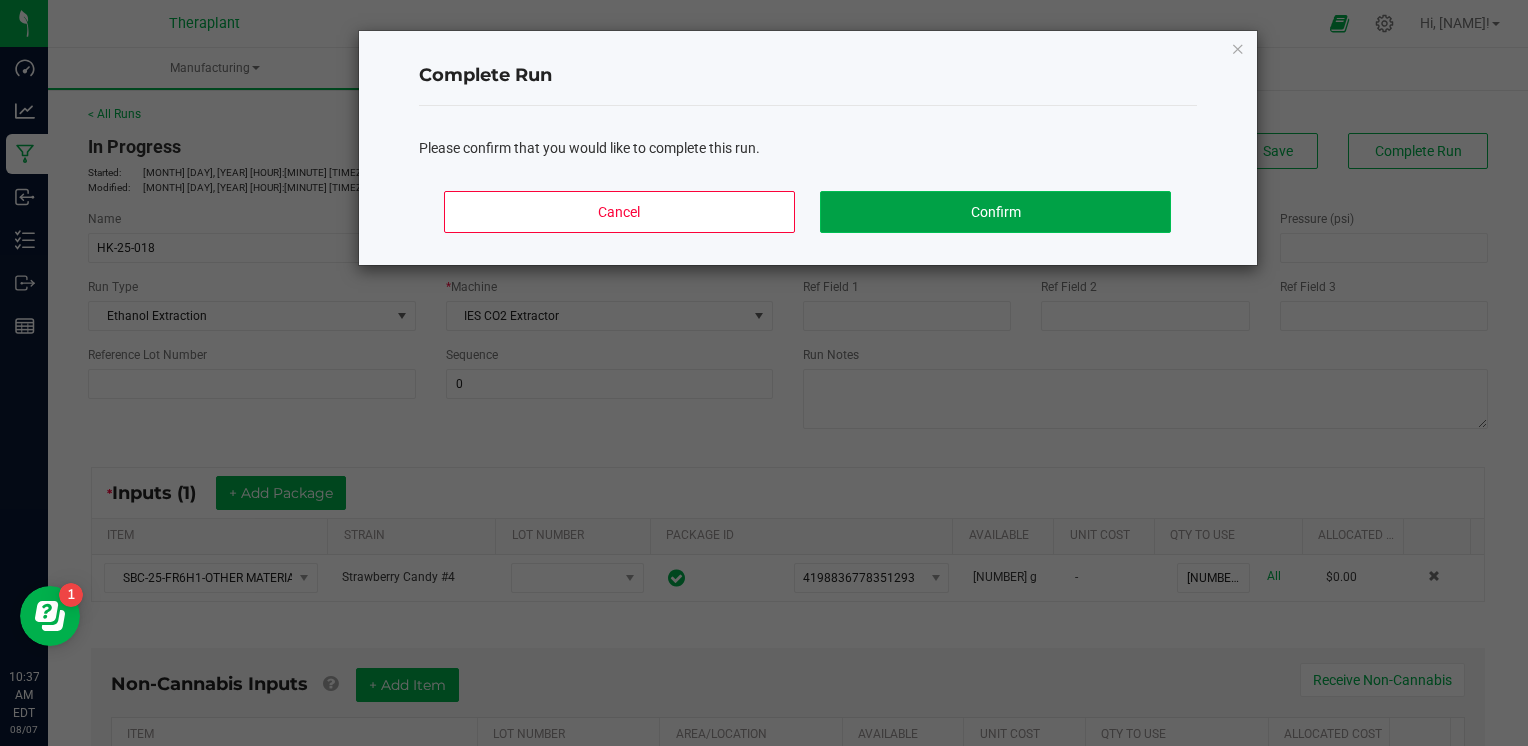 click on "Confirm" 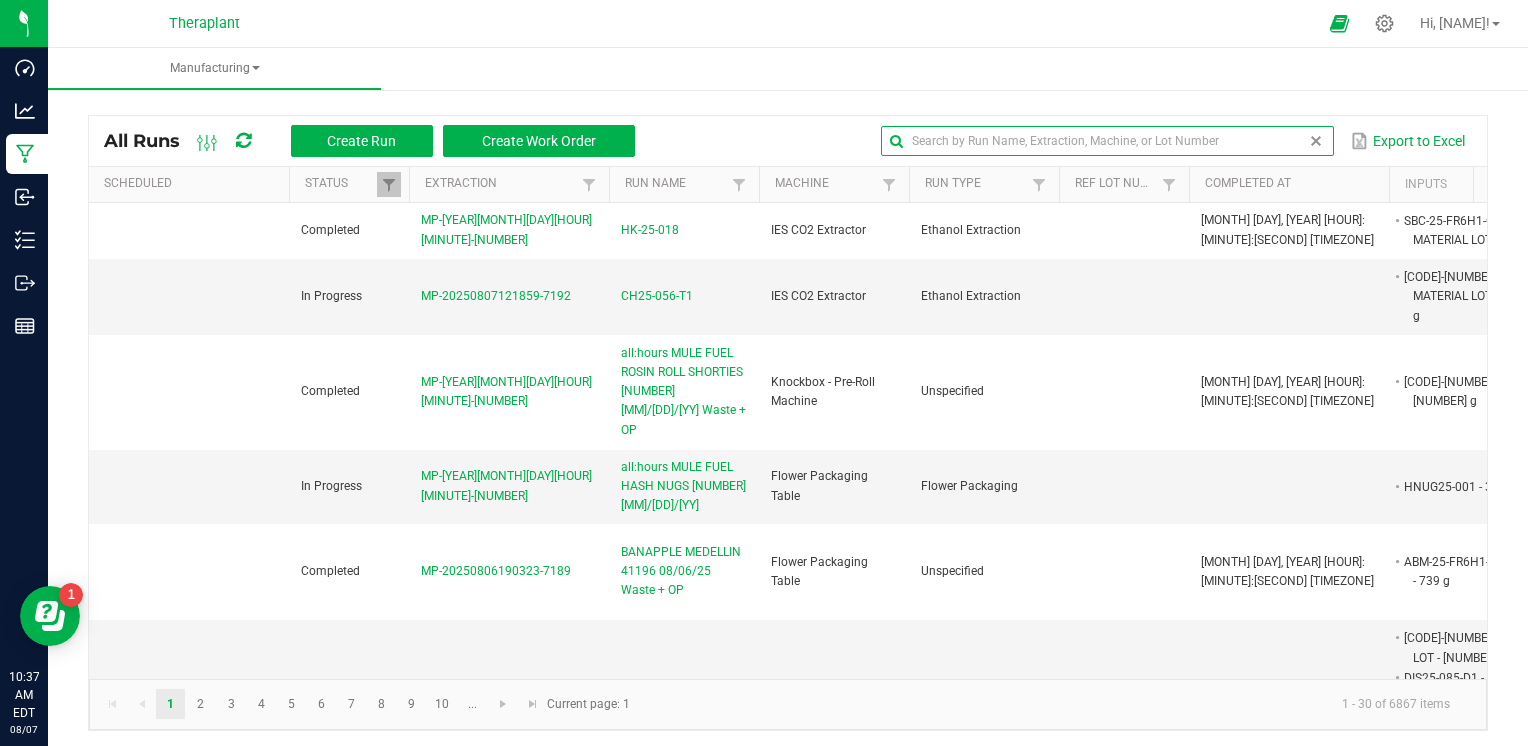 click at bounding box center [1107, 141] 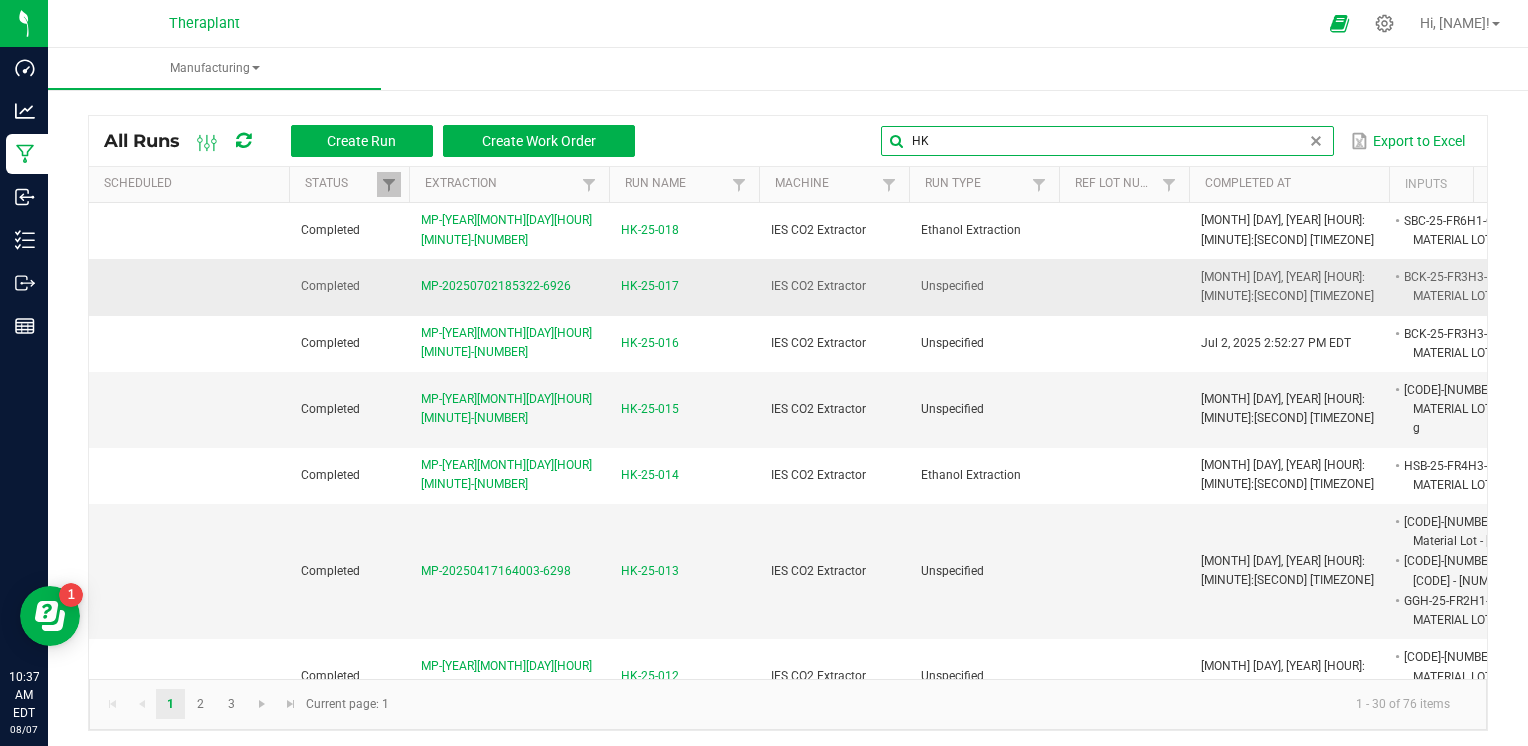 type on "HK" 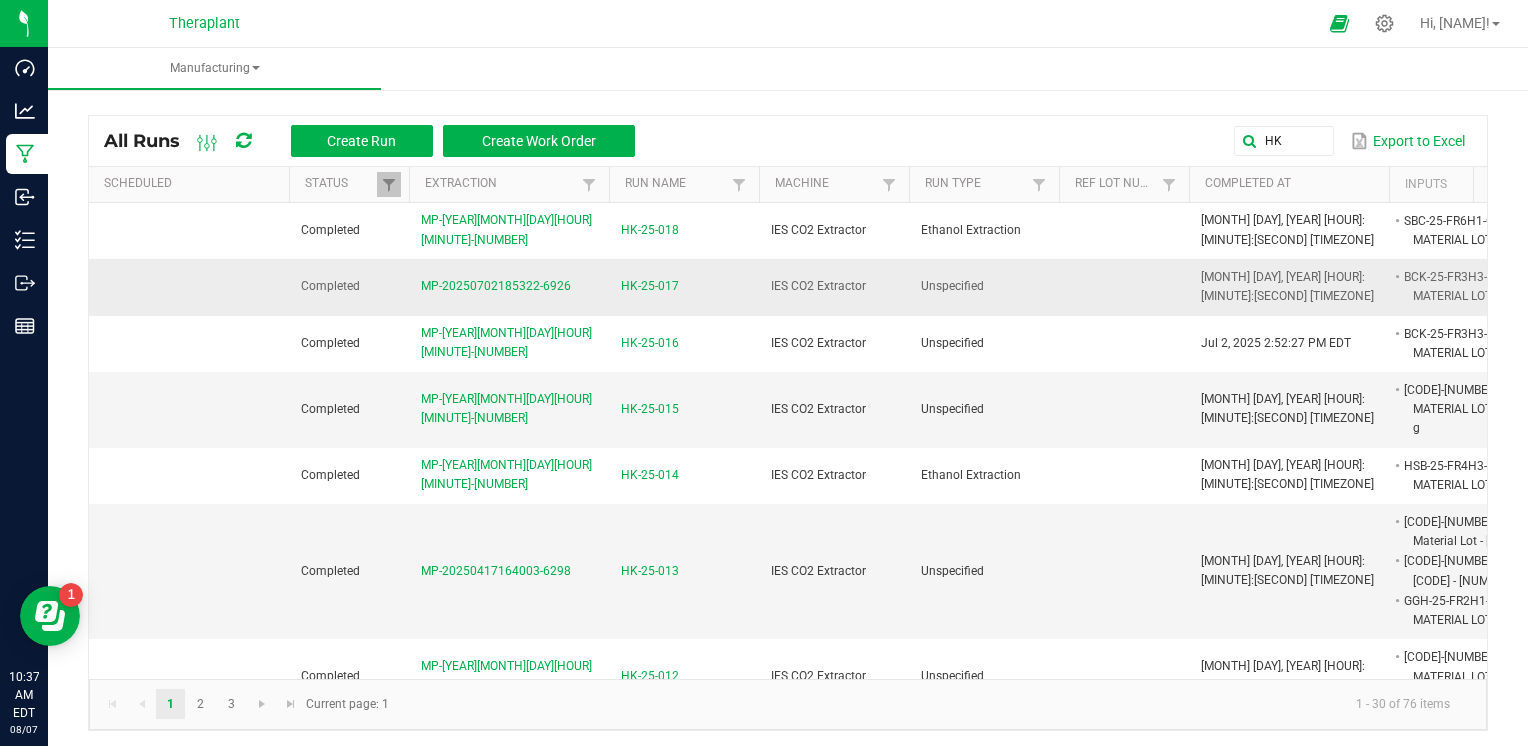 click on "HK-25-017" at bounding box center [650, 286] 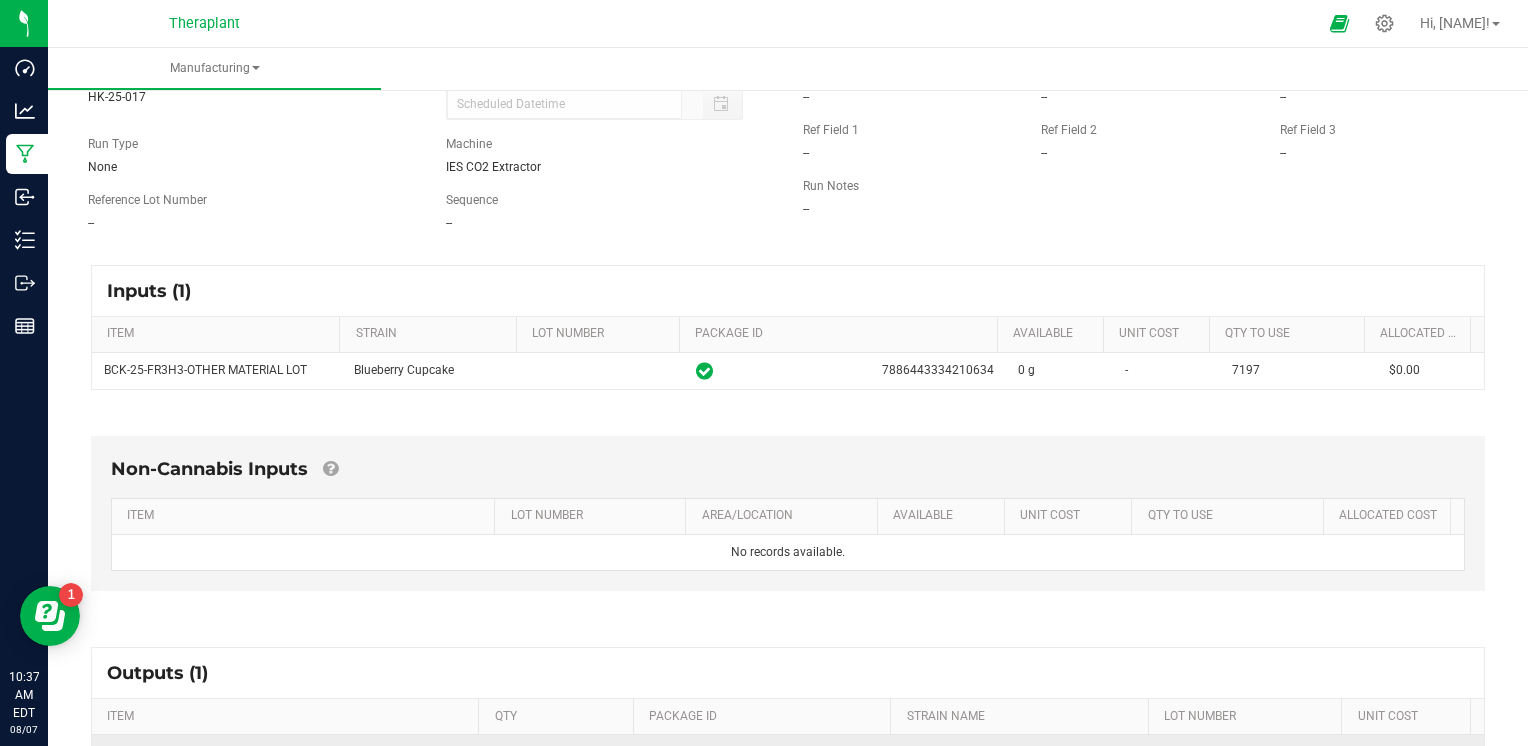 scroll, scrollTop: 0, scrollLeft: 0, axis: both 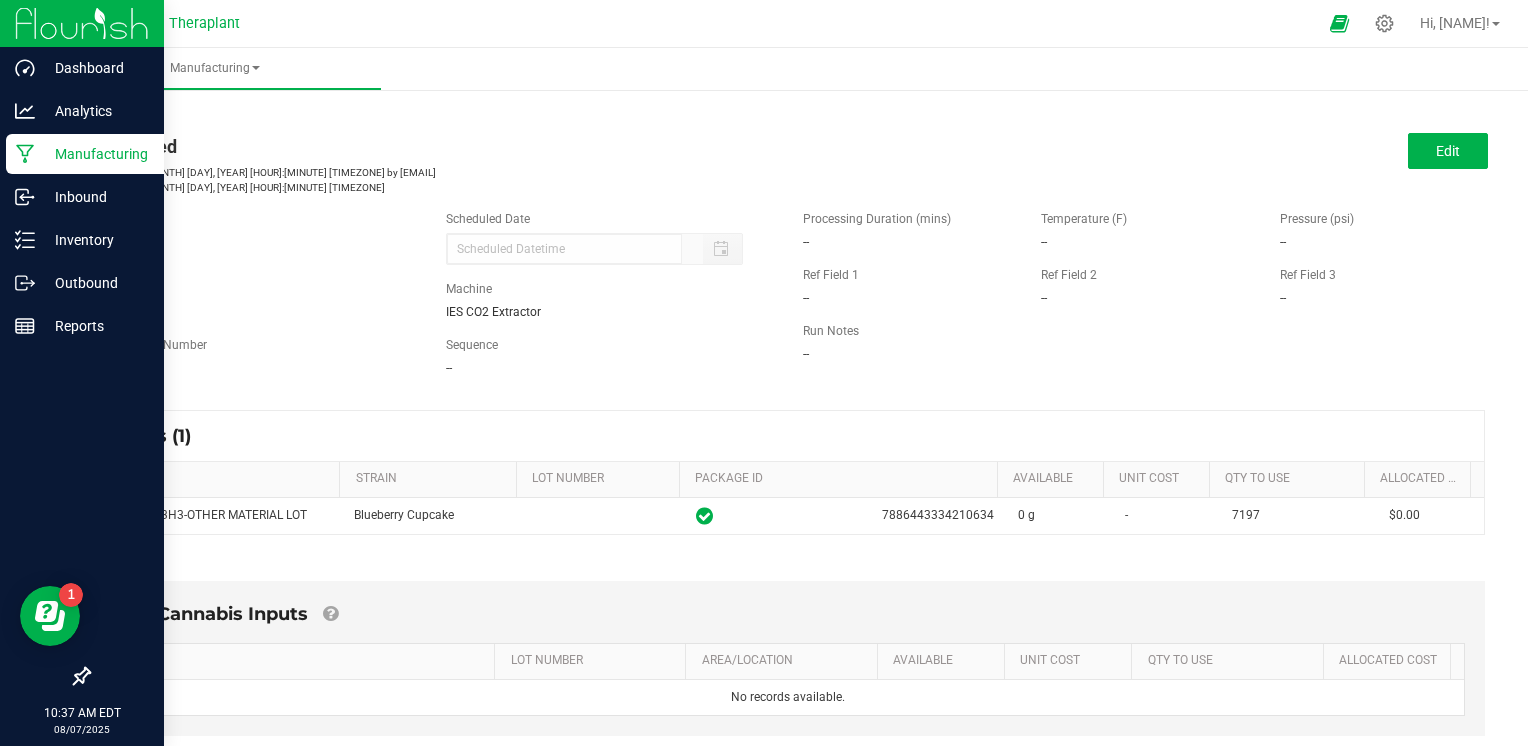 click on "Manufacturing" at bounding box center (95, 154) 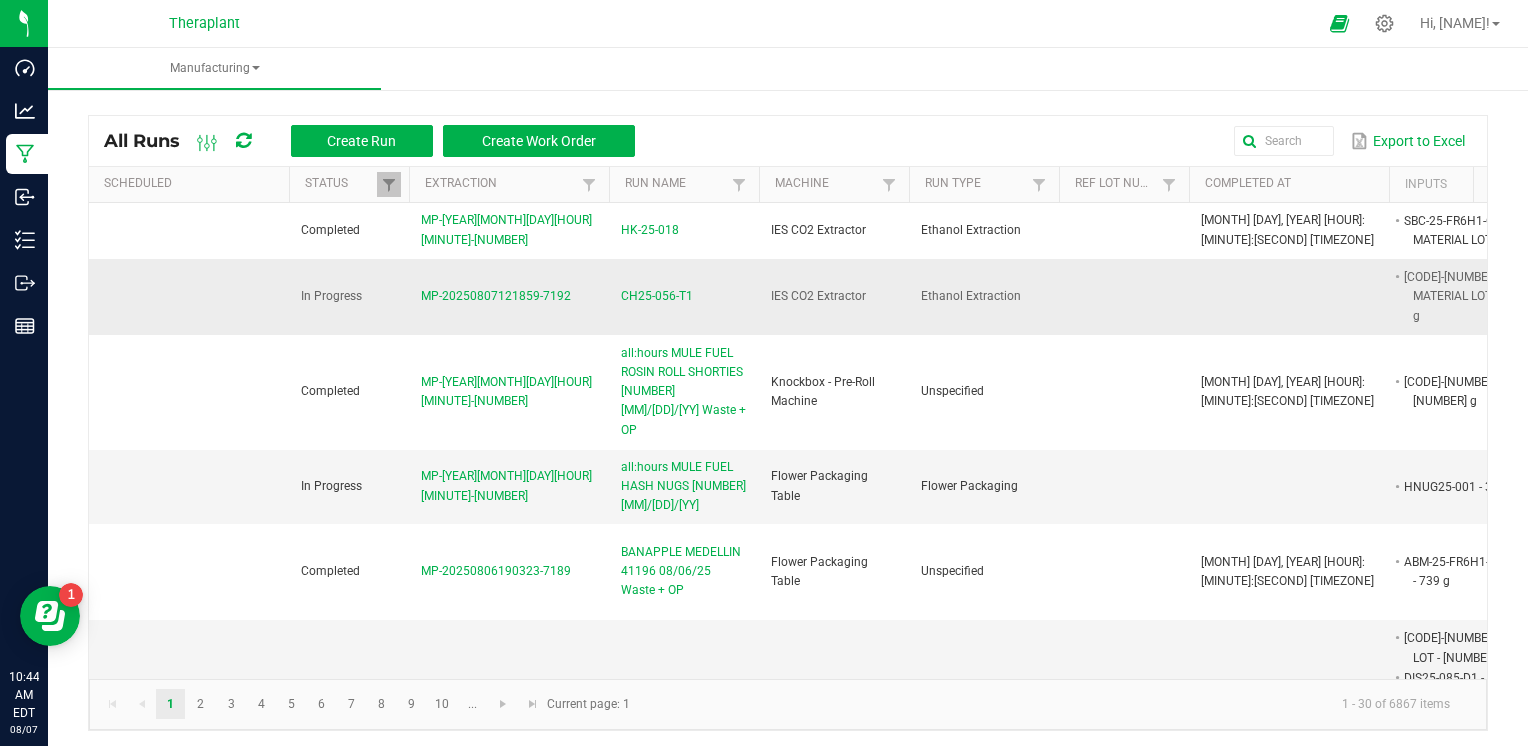 click on "CH25-056-T1" at bounding box center [657, 296] 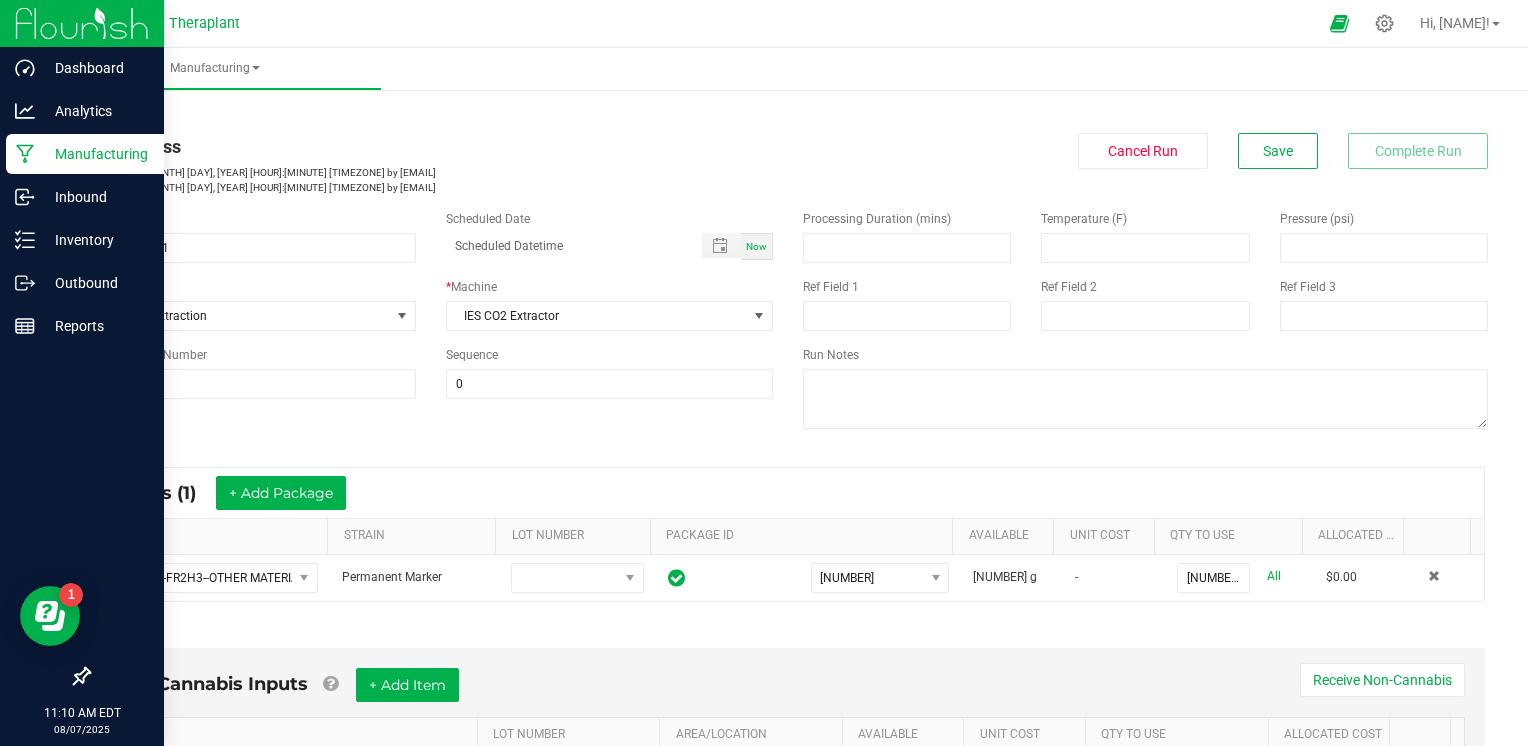 click 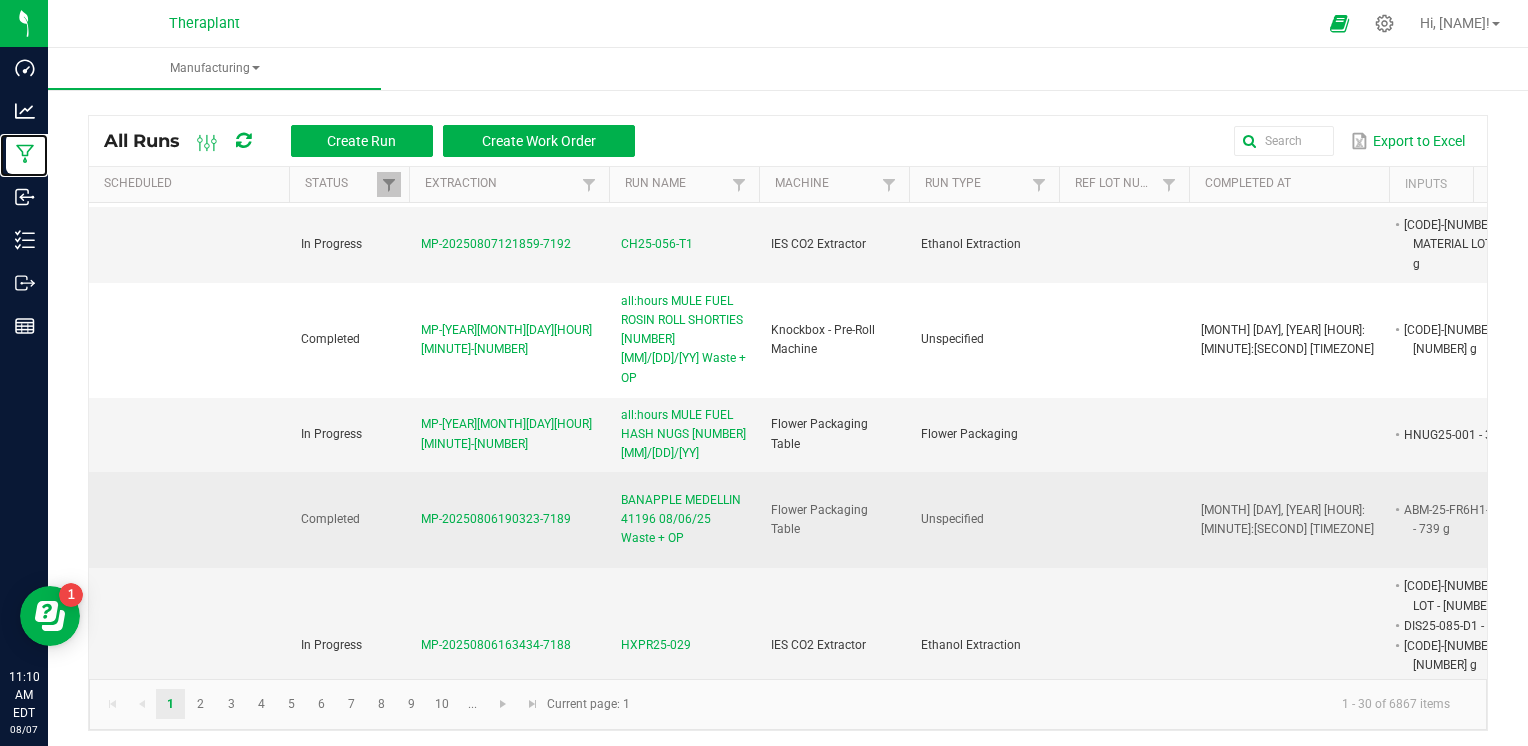 scroll, scrollTop: 100, scrollLeft: 0, axis: vertical 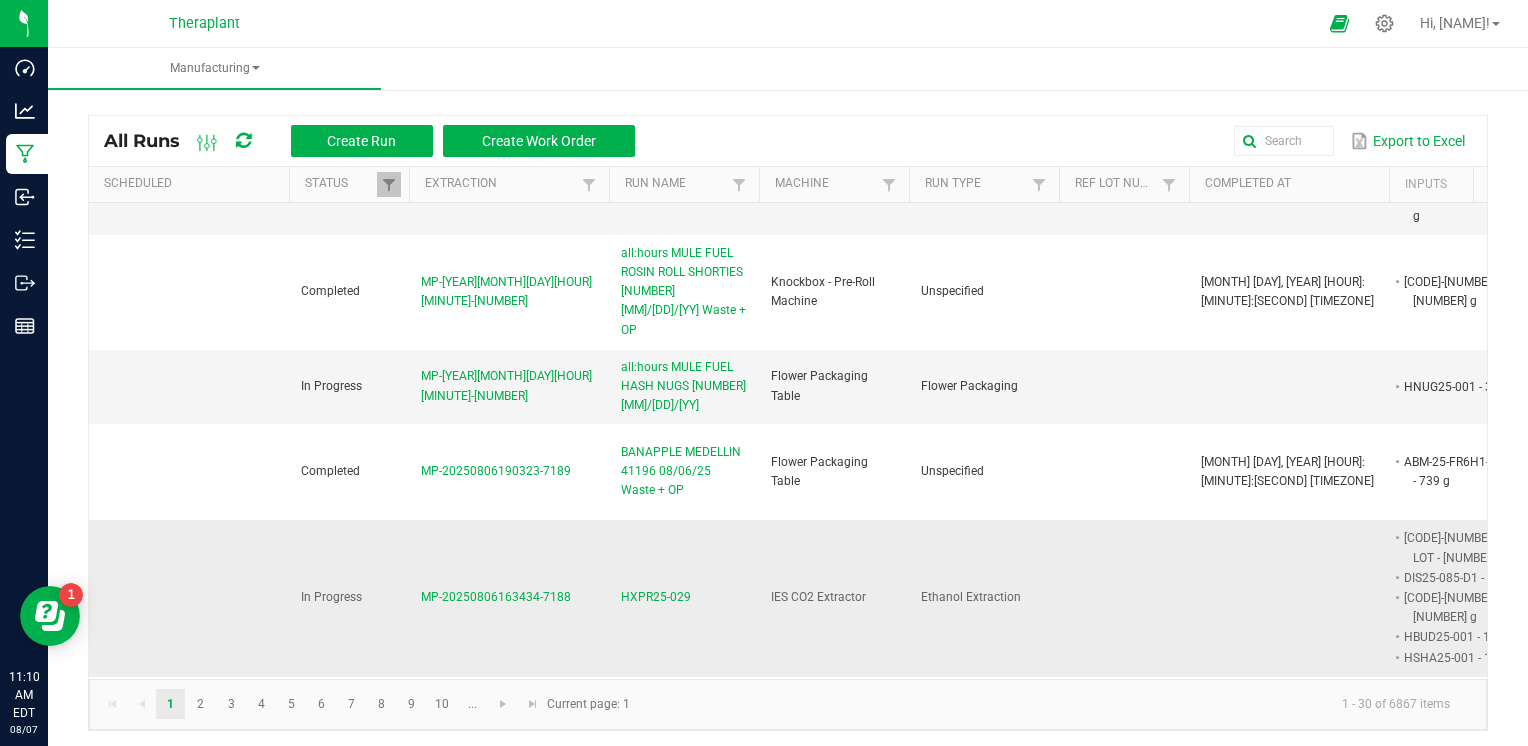 click on "HXPR25-029" at bounding box center [656, 597] 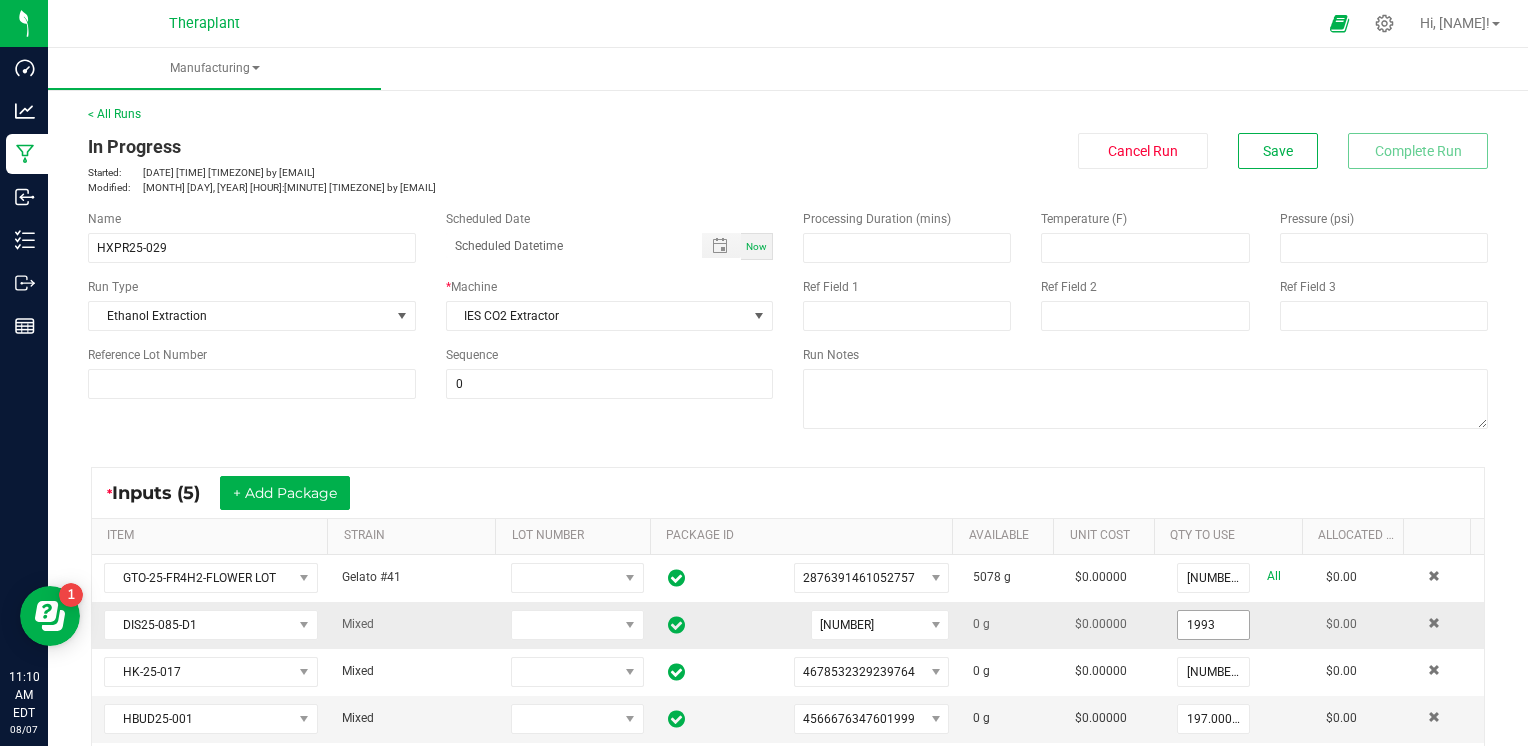 click on "1993" at bounding box center [1213, 625] 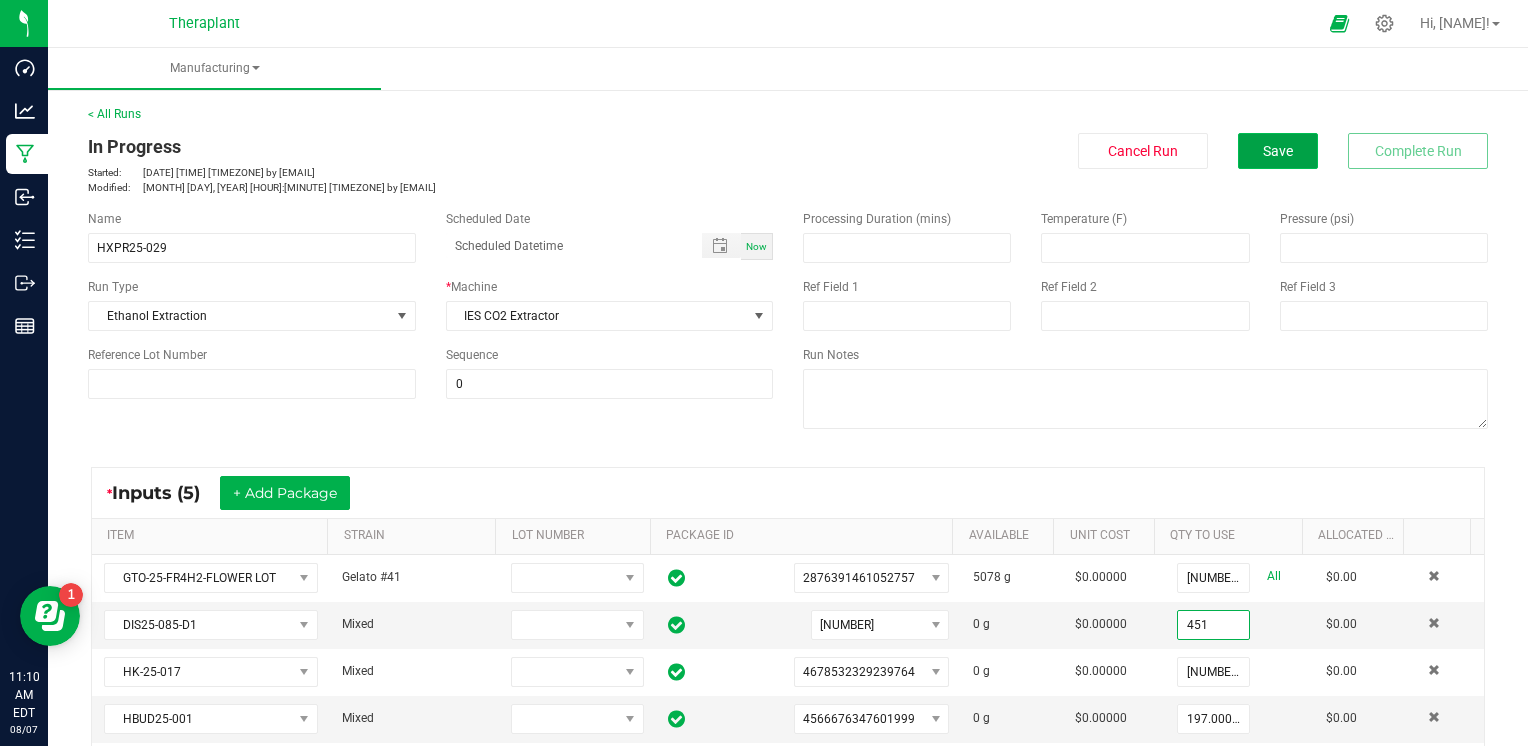 type on "[NUMBER] g" 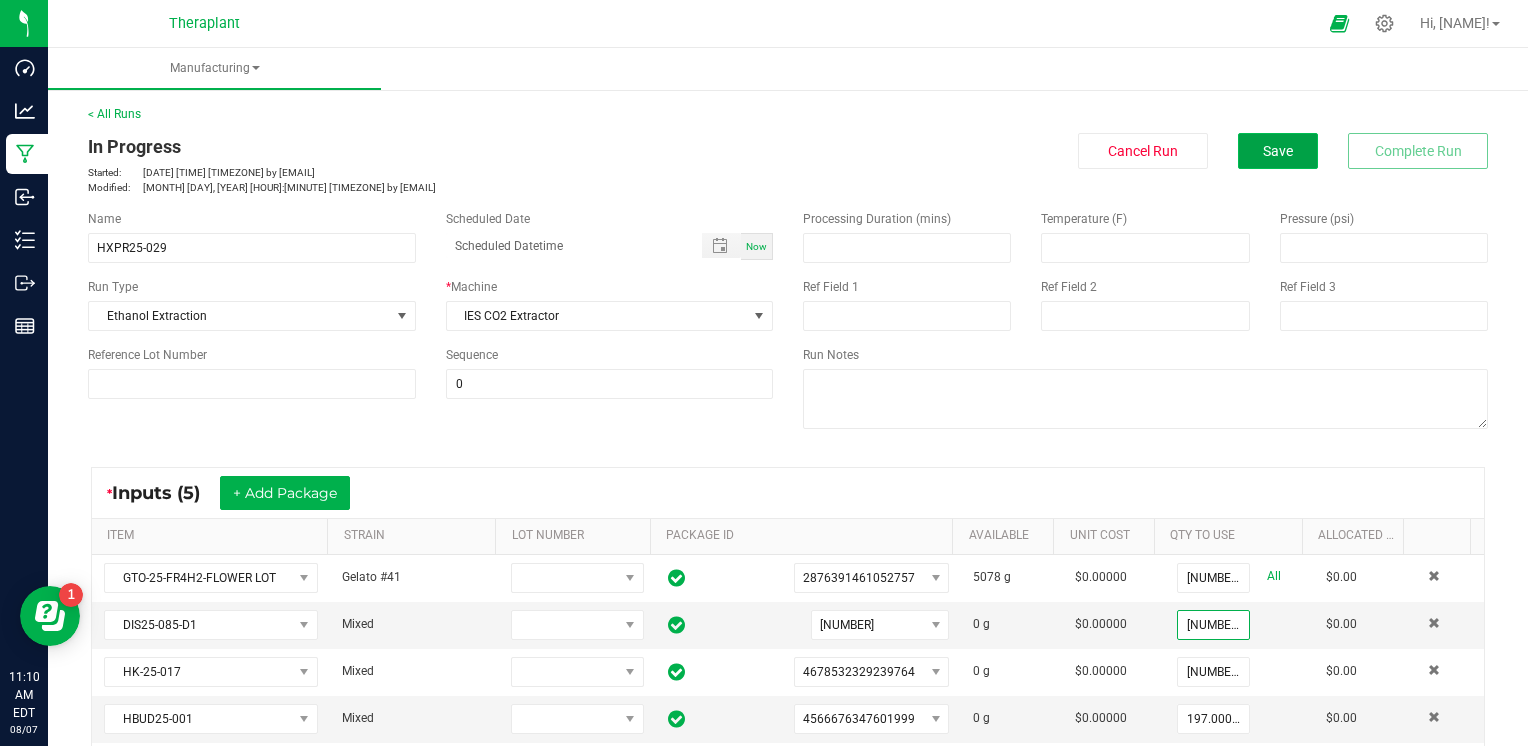 click on "Save" at bounding box center [1278, 151] 